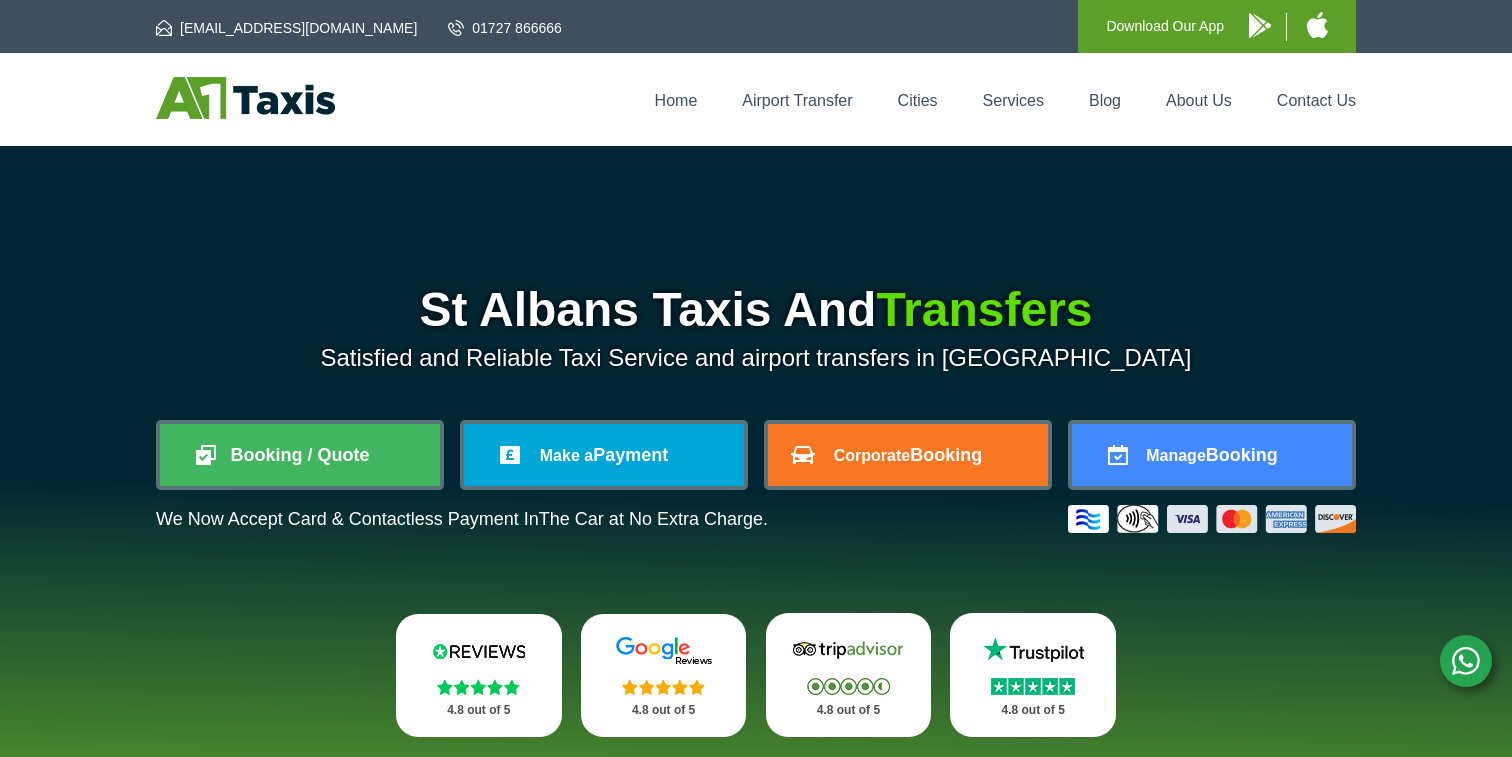 scroll, scrollTop: 0, scrollLeft: 0, axis: both 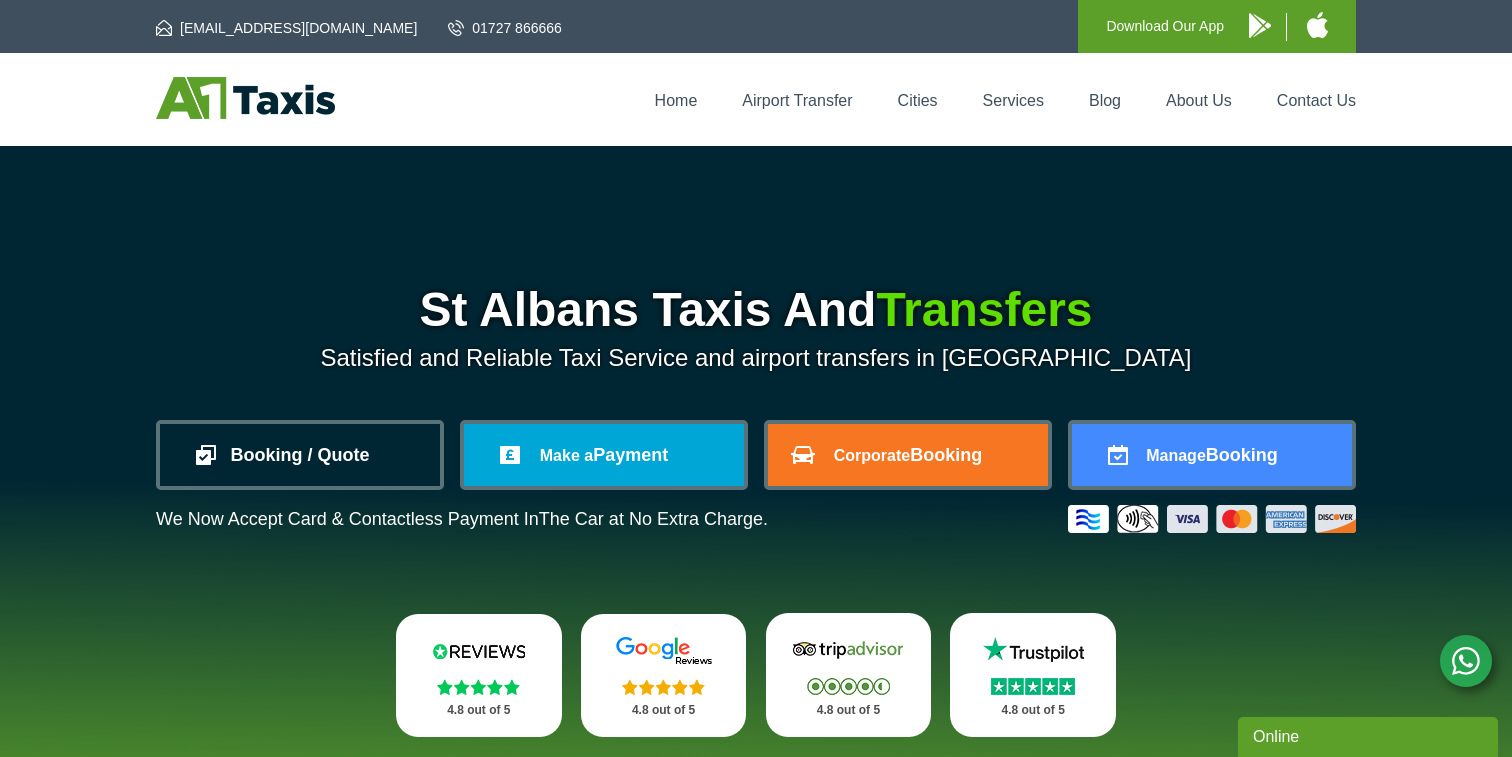 click on "Booking / Quote" at bounding box center (300, 455) 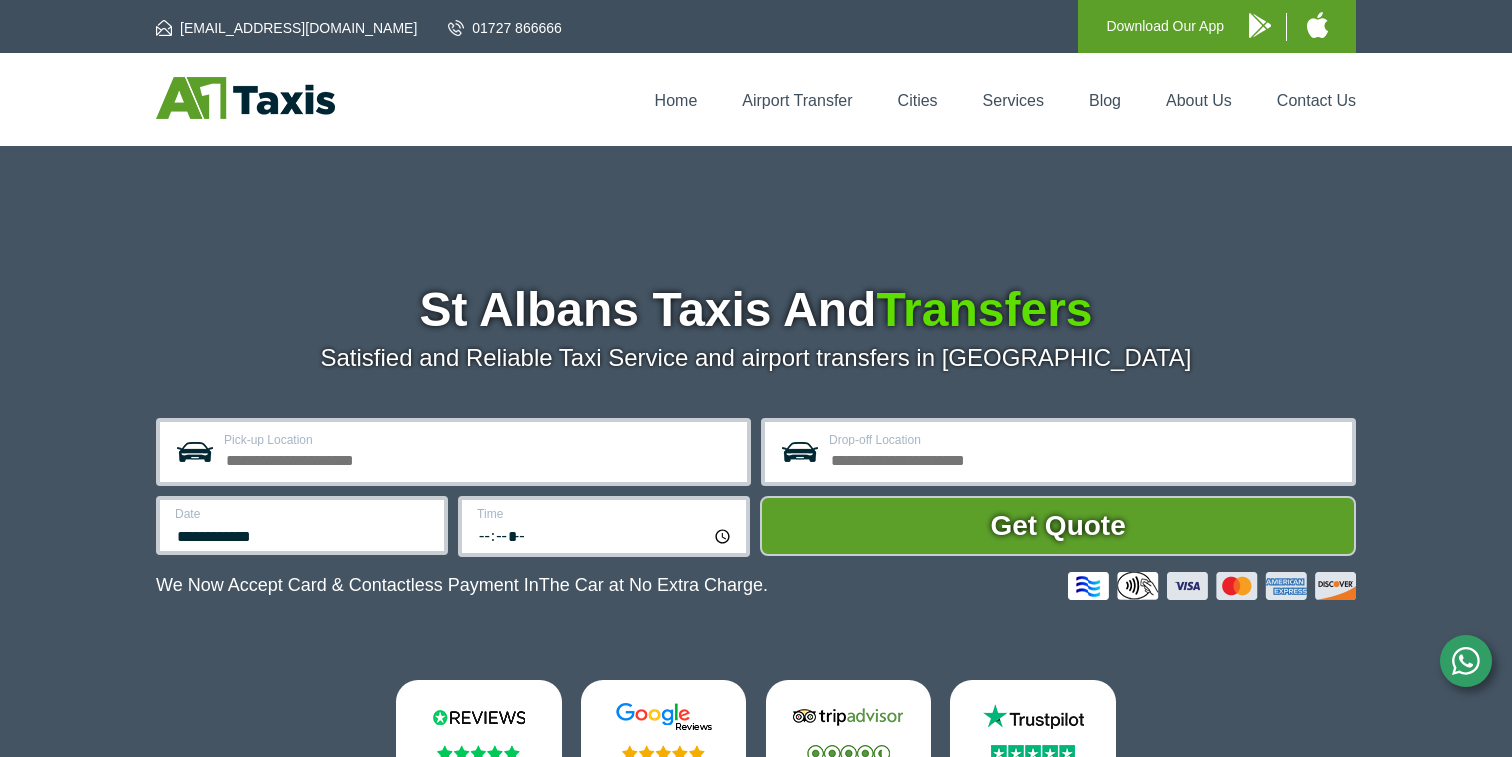scroll, scrollTop: 0, scrollLeft: 0, axis: both 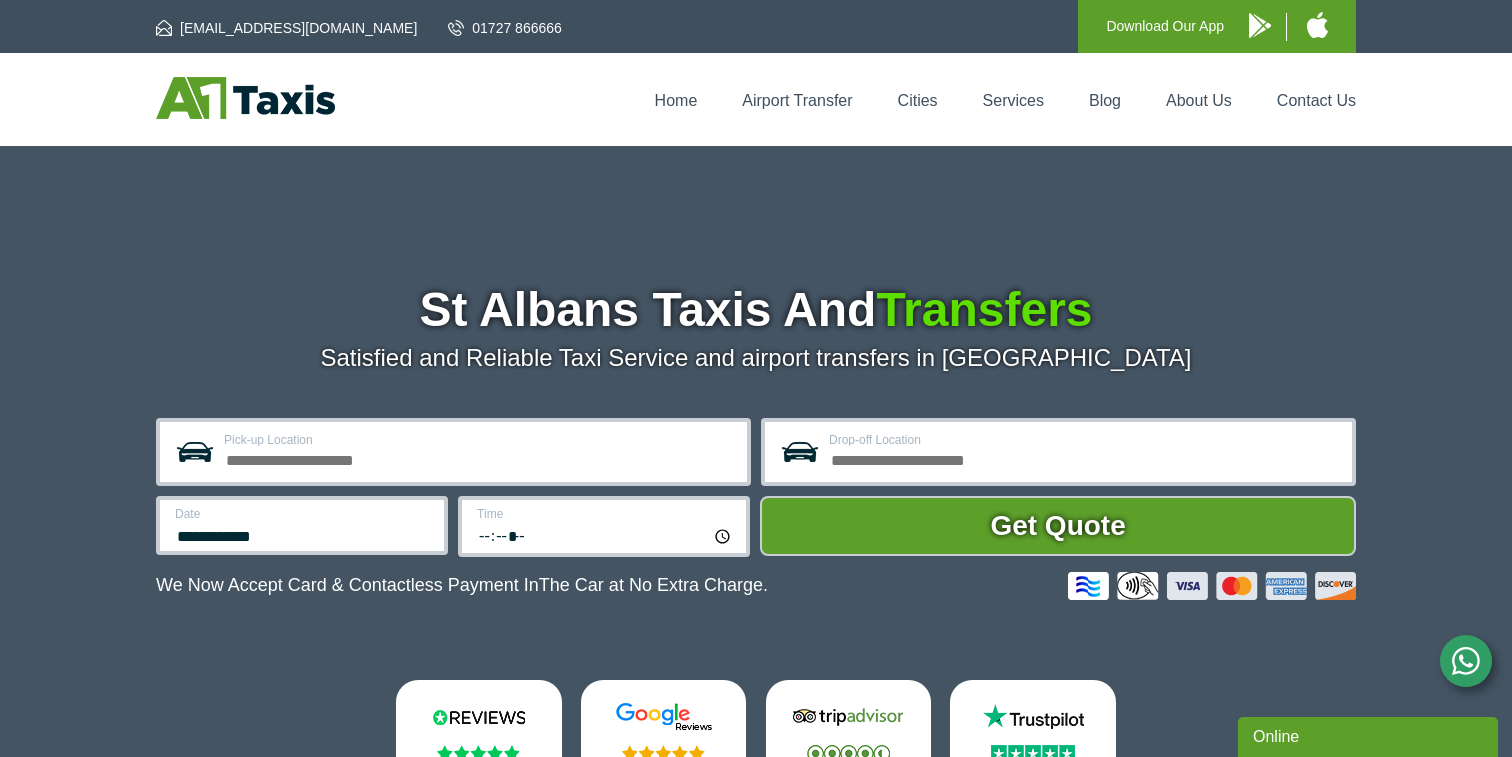 click on "Pick-up Location" at bounding box center [479, 458] 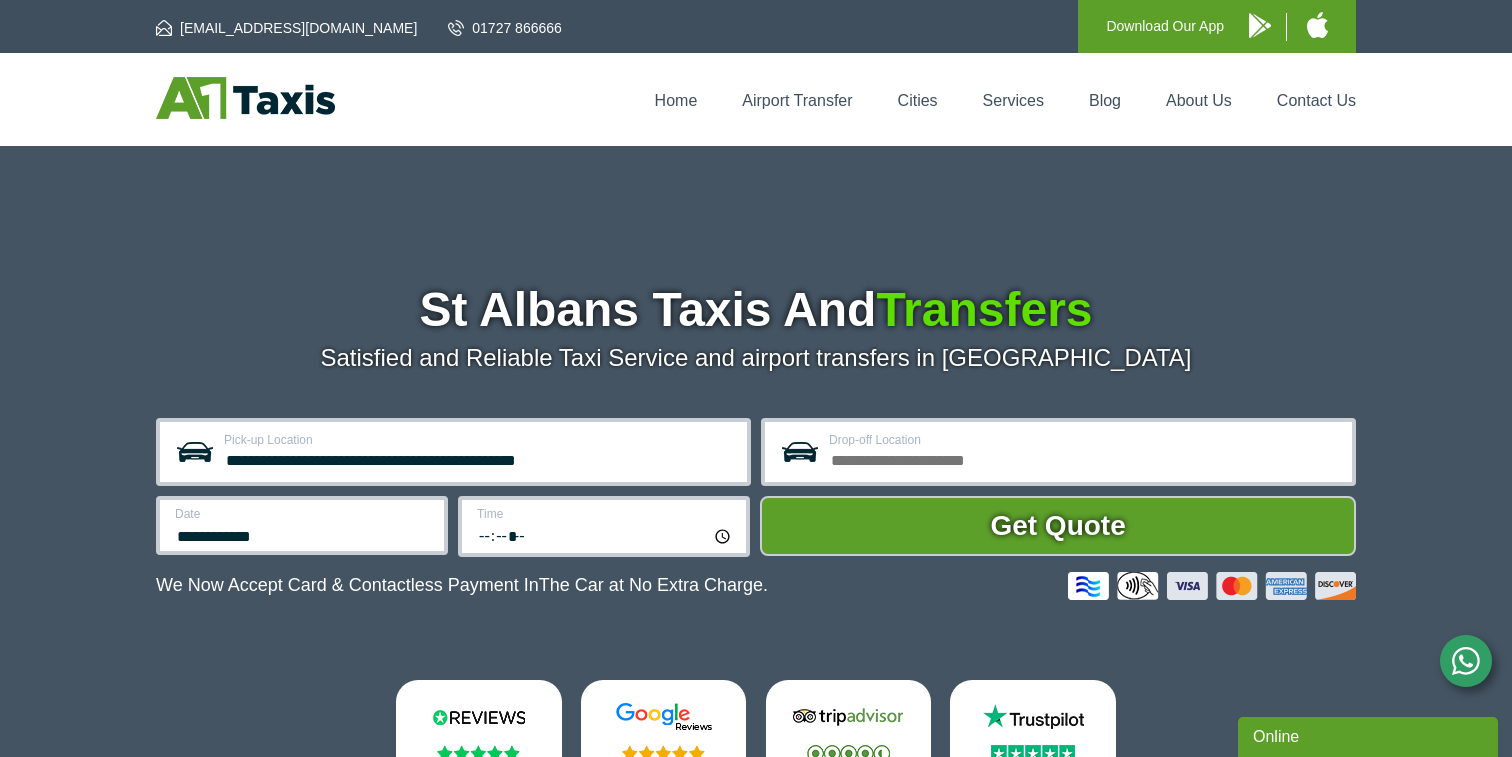 click on "**********" at bounding box center (479, 458) 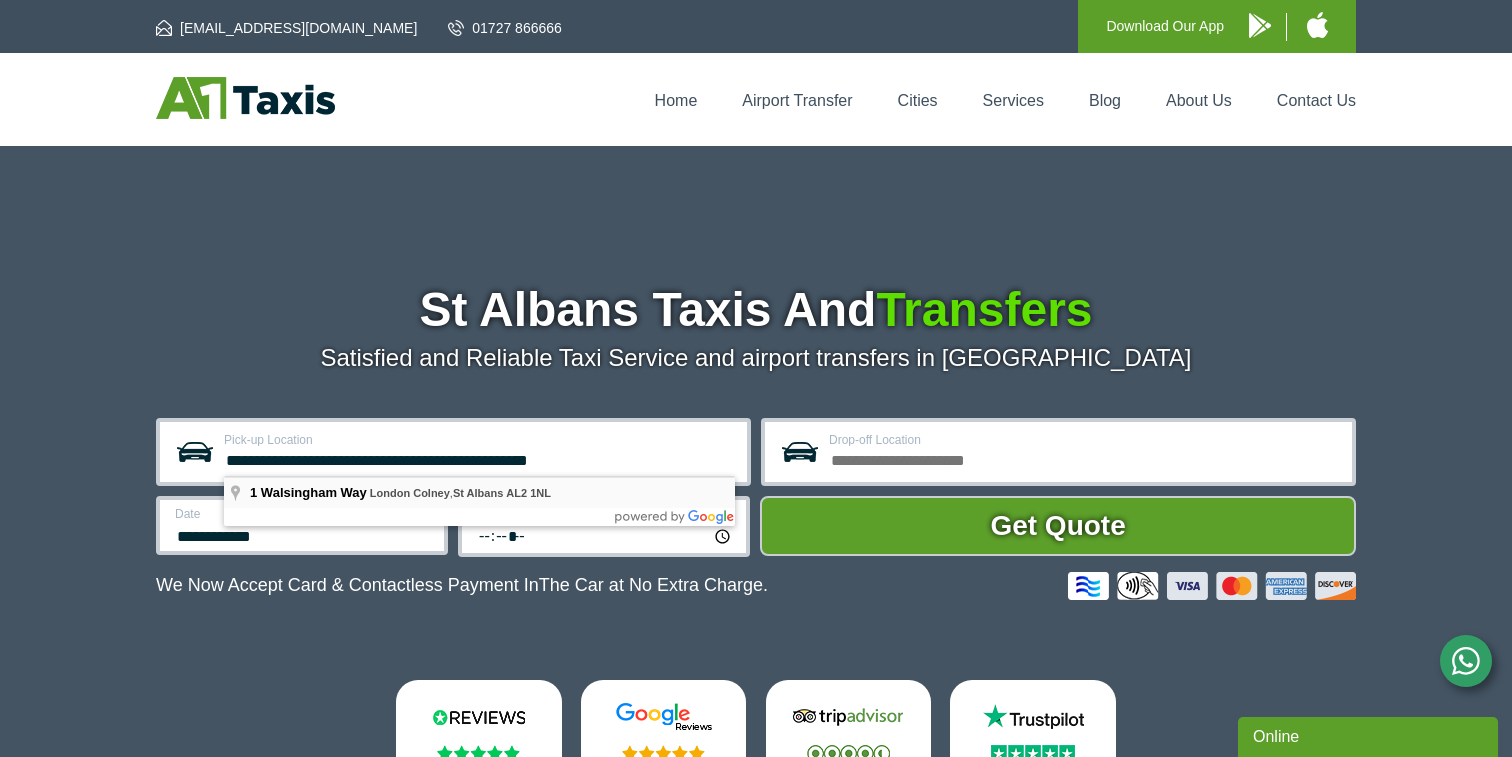 type on "**********" 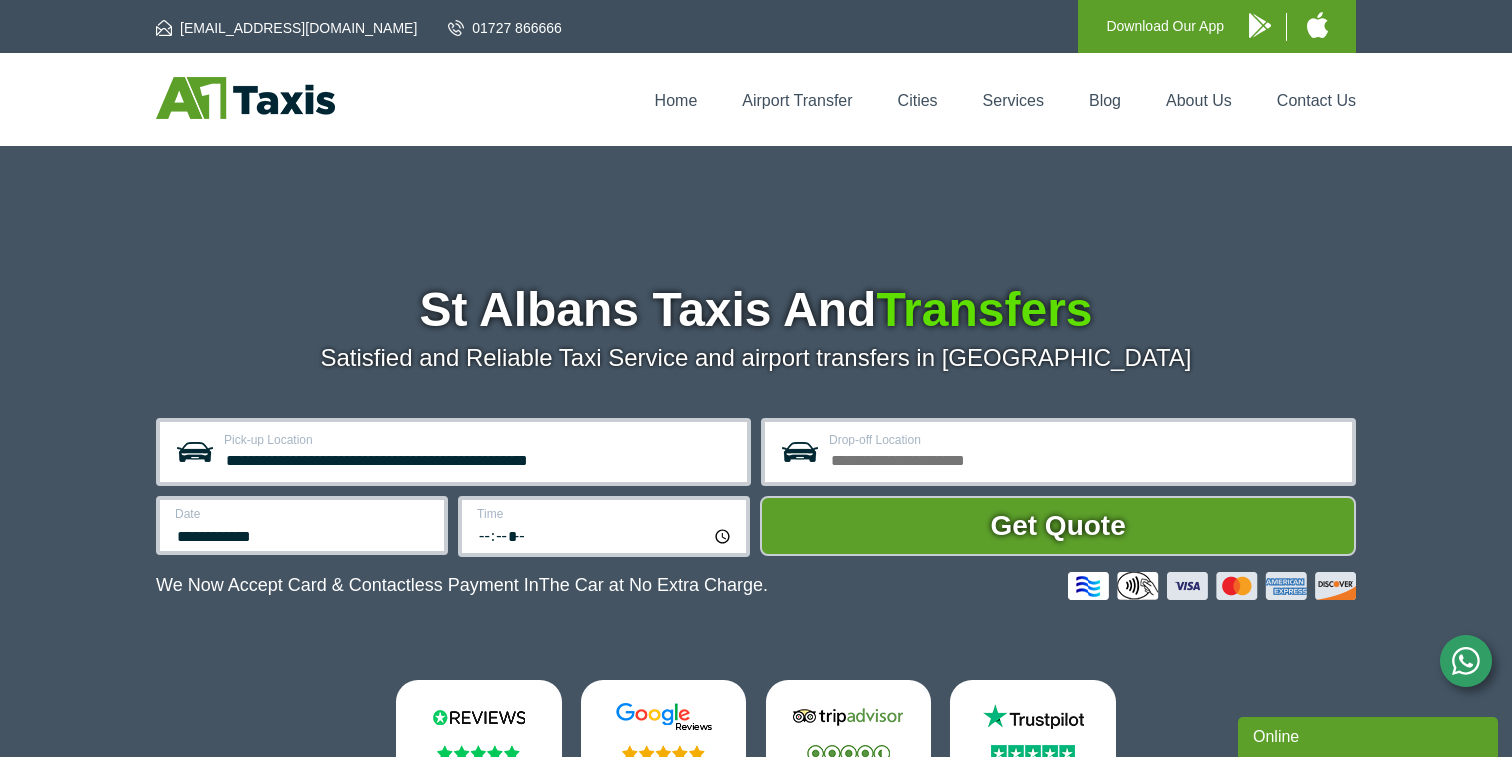 click on "Drop-off Location" at bounding box center (1084, 458) 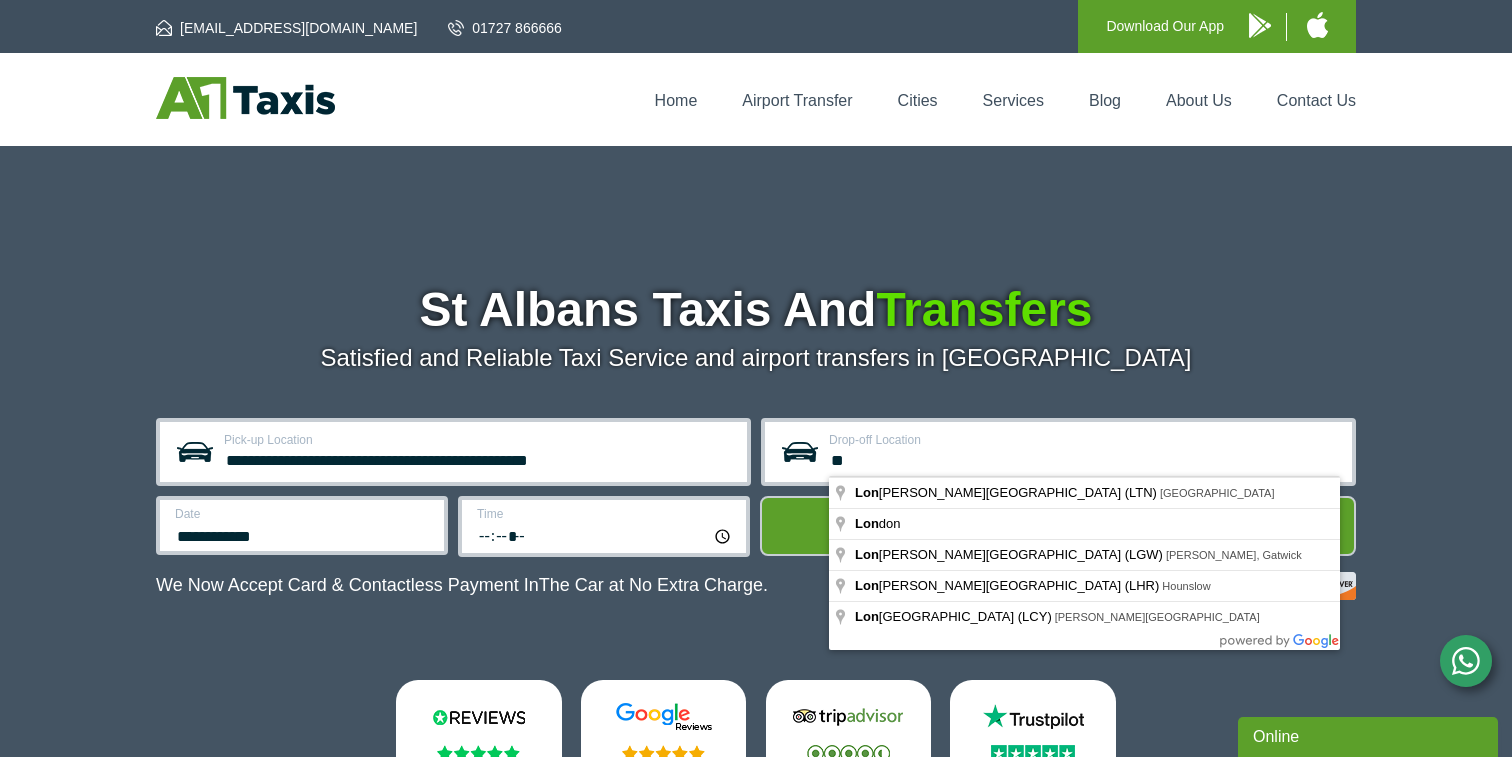 type on "*" 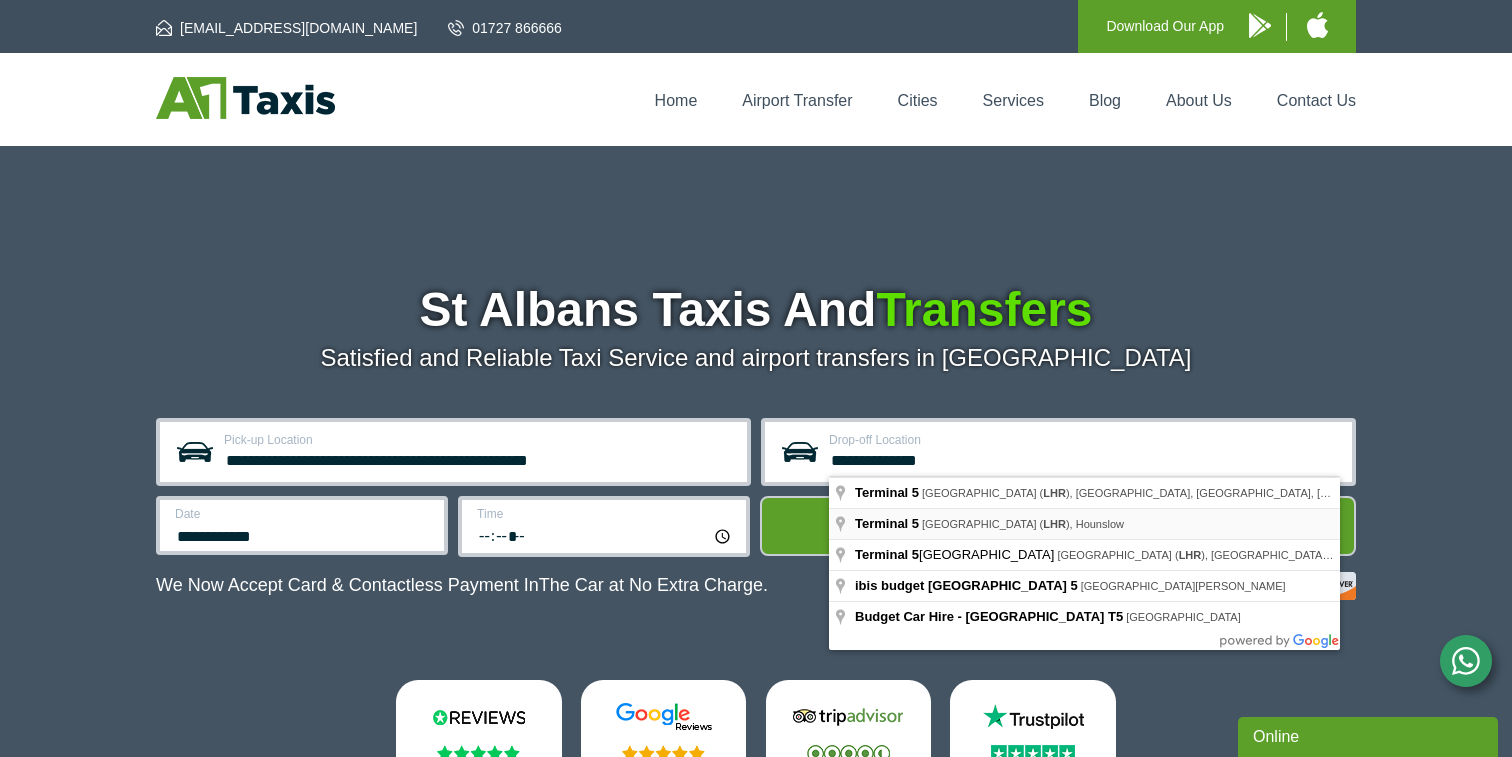 type on "**********" 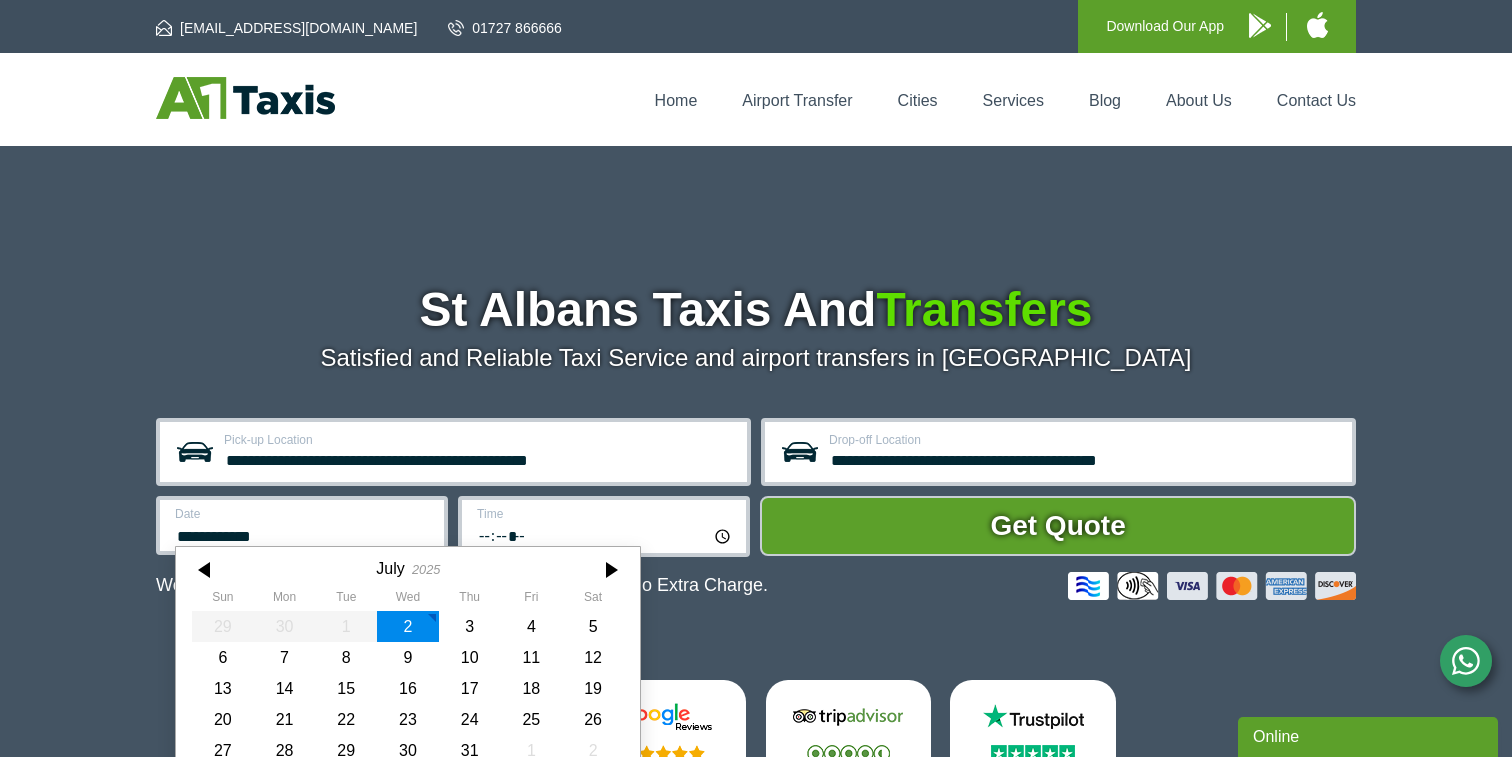 click on "**********" at bounding box center (303, 534) 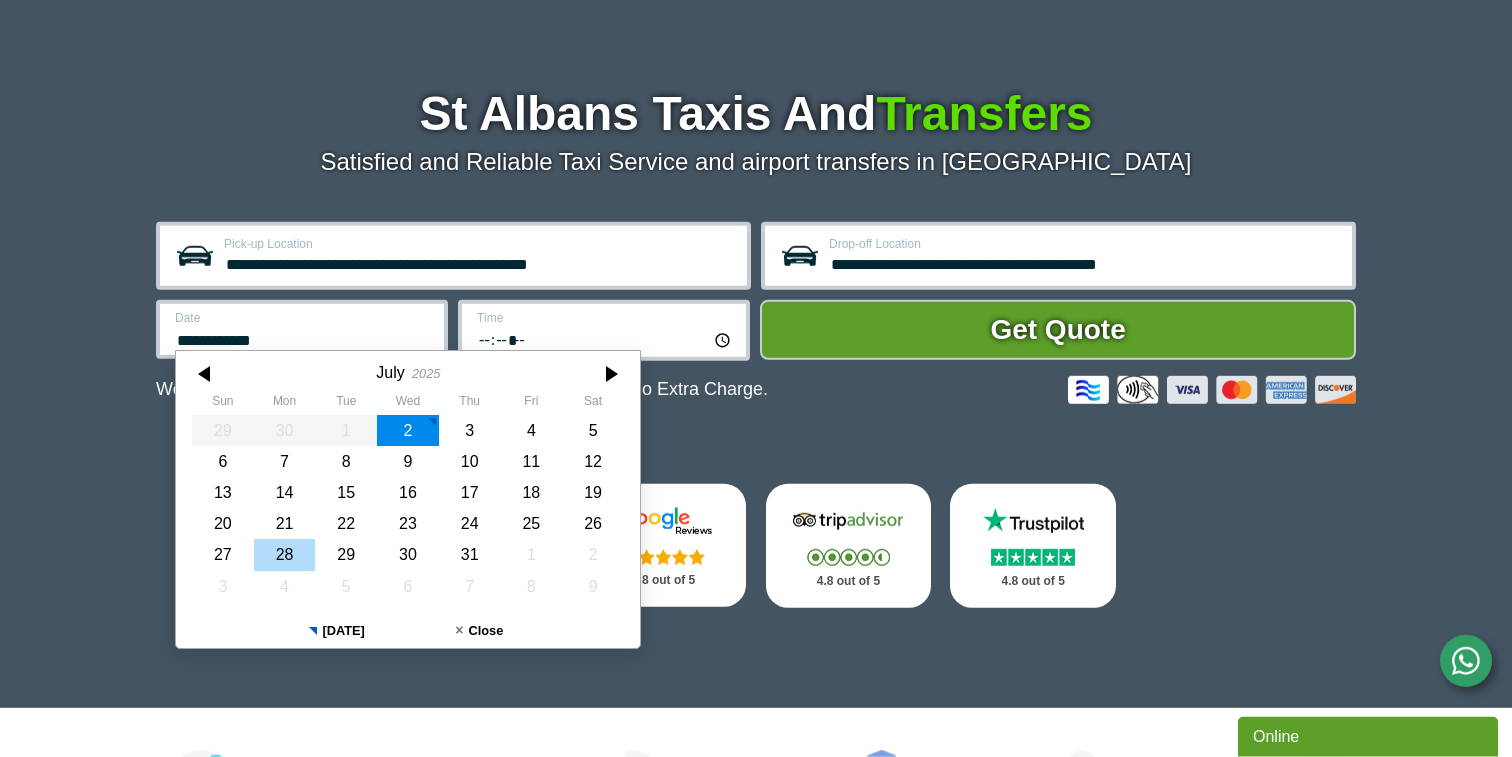 scroll, scrollTop: 216, scrollLeft: 0, axis: vertical 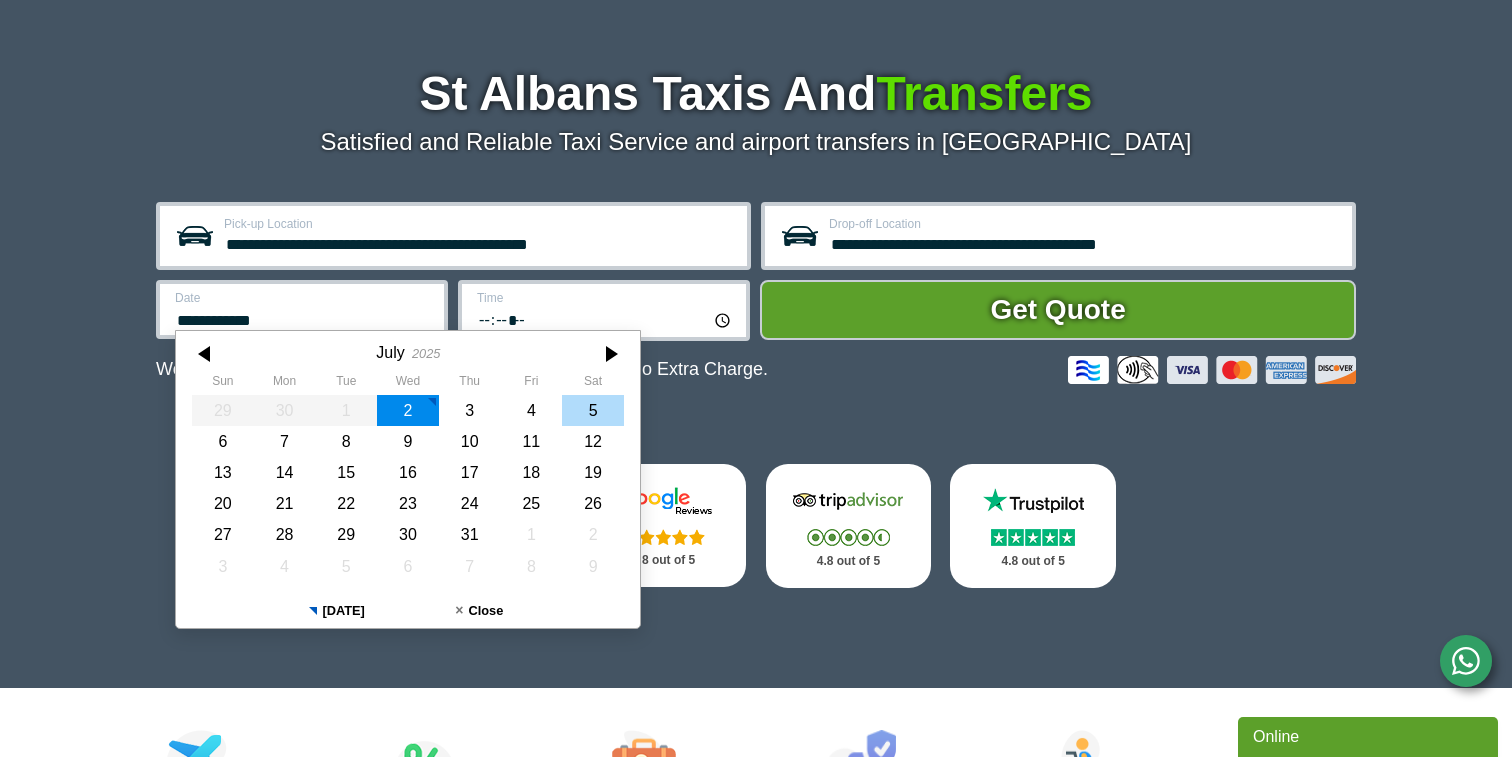 click on "5" at bounding box center [593, 410] 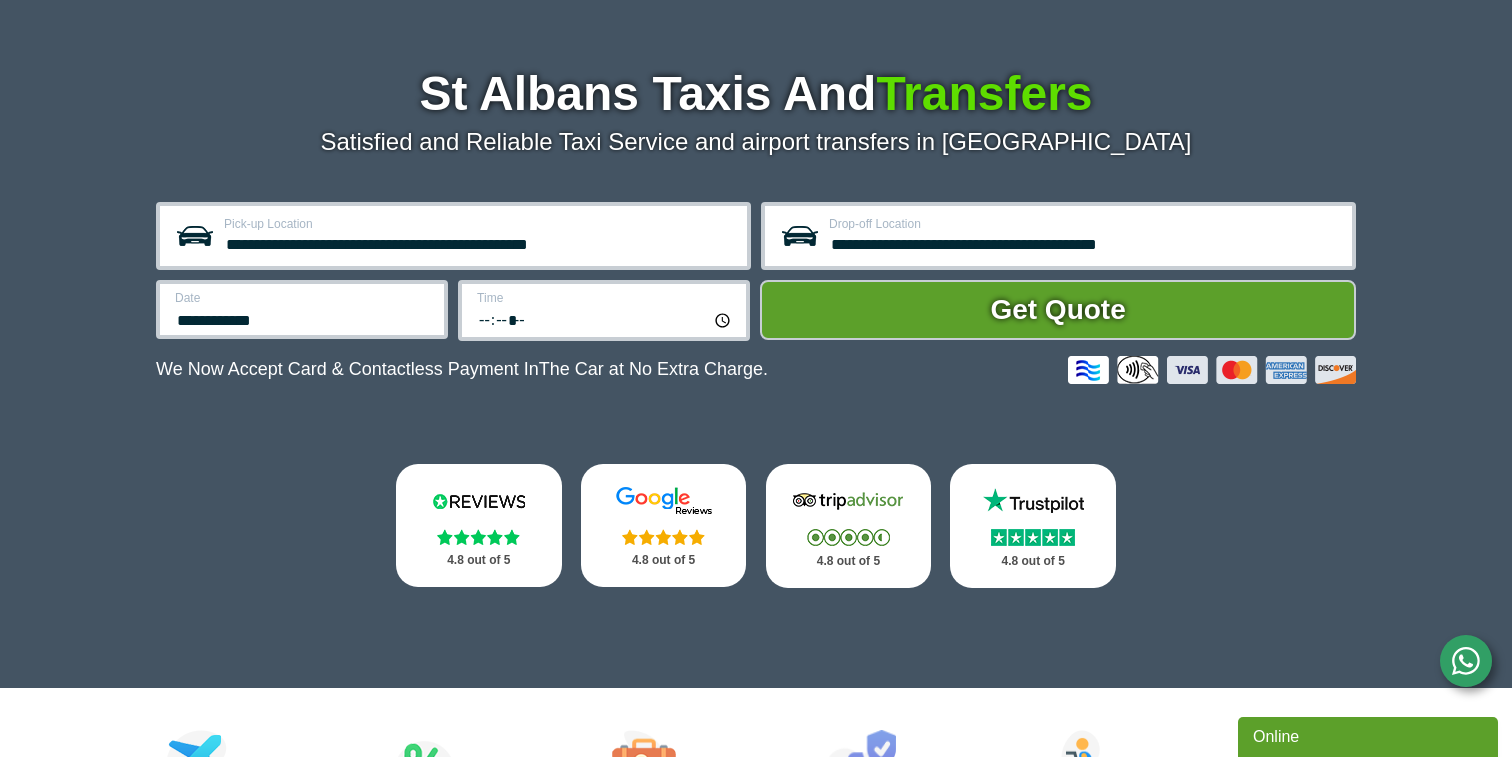 click on "*****" at bounding box center [605, 319] 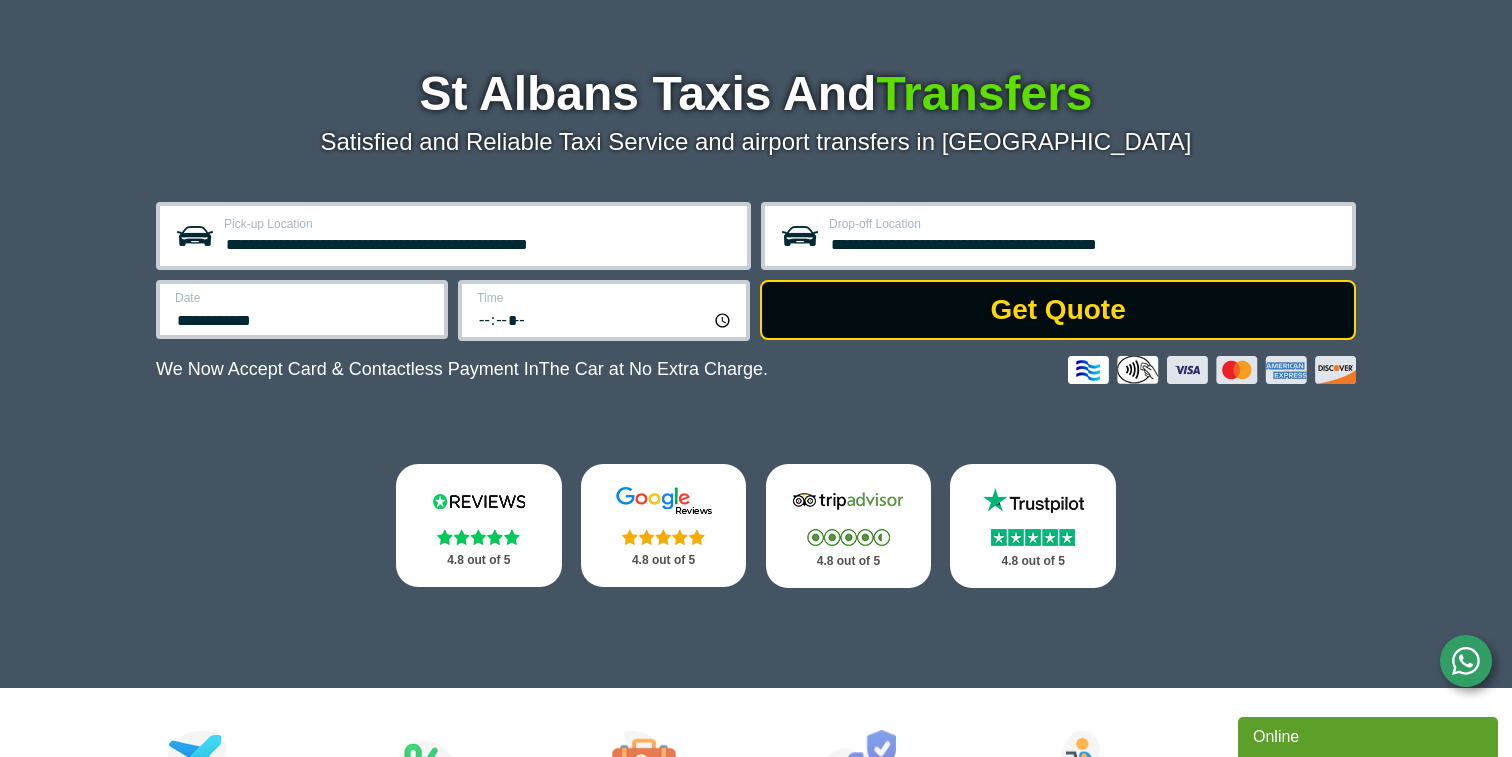 click on "Get Quote" at bounding box center [1058, 310] 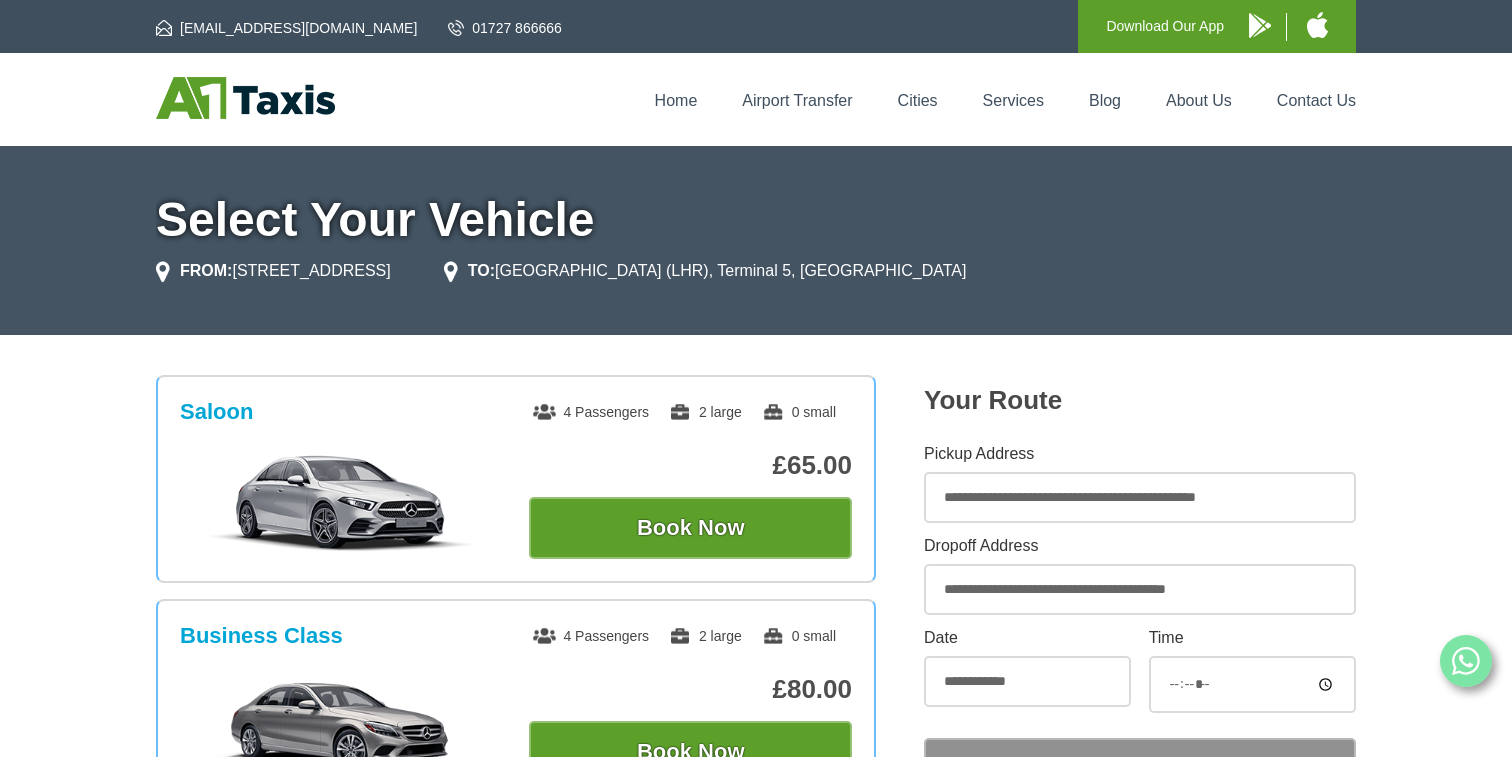 scroll, scrollTop: 0, scrollLeft: 0, axis: both 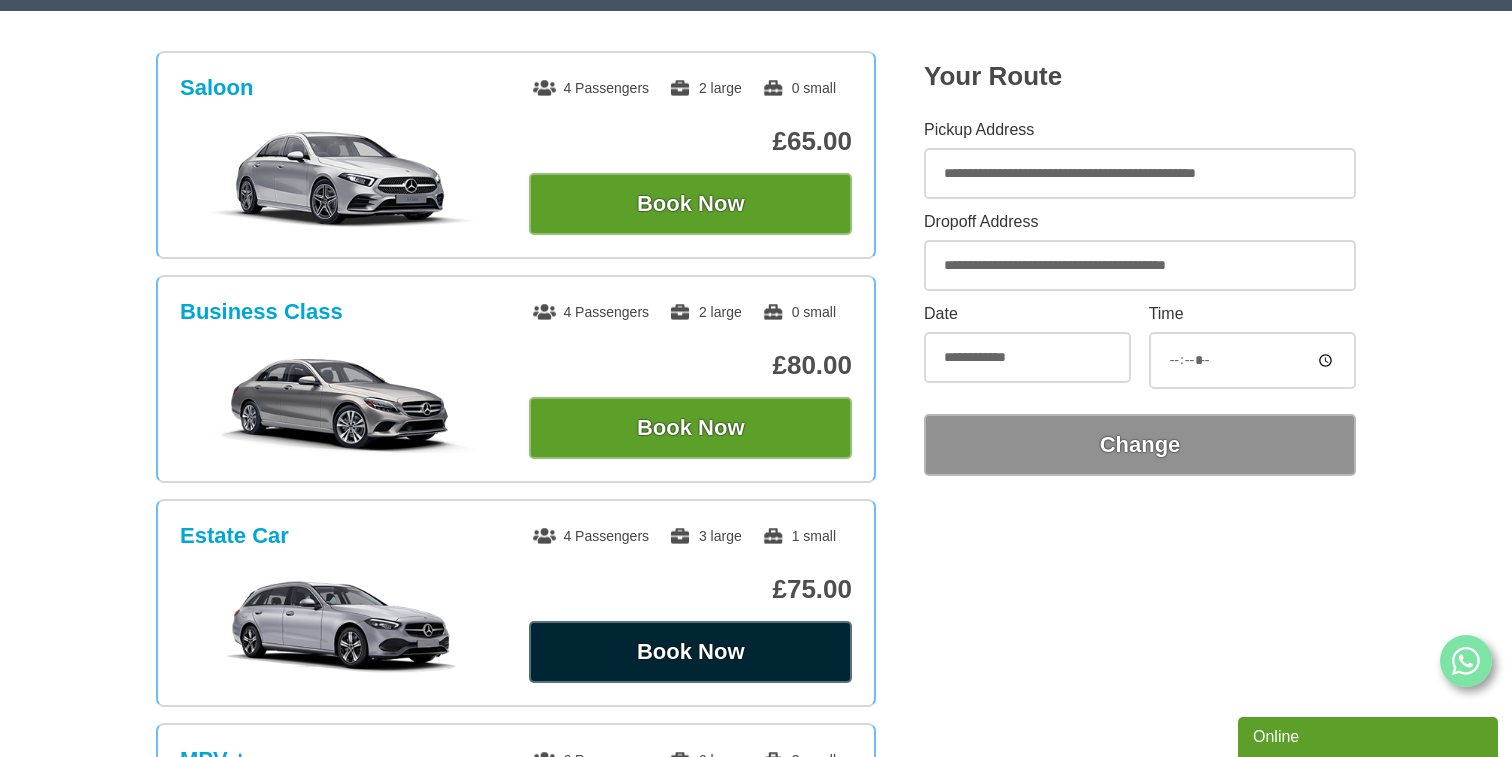 click on "Book Now" at bounding box center [690, 652] 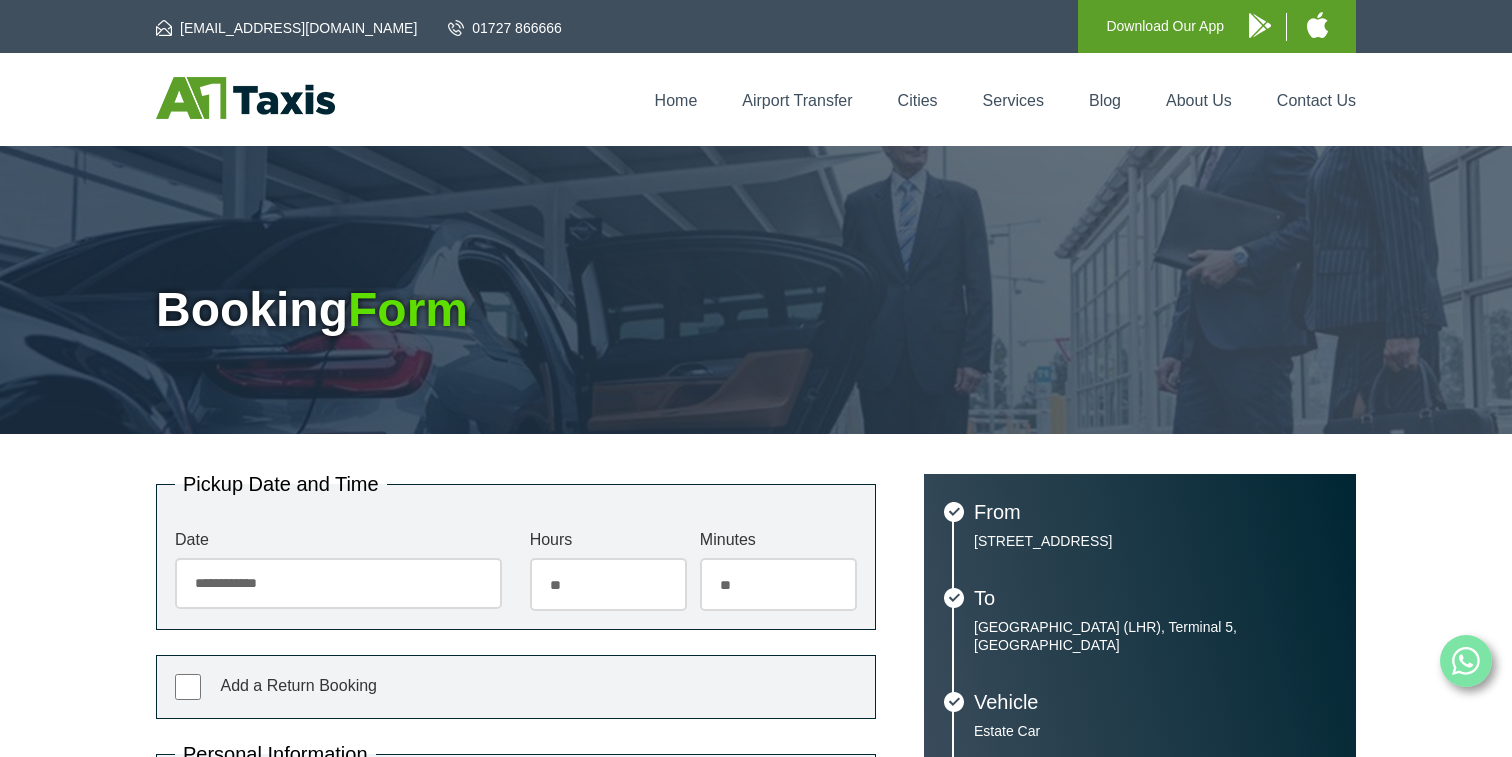 scroll, scrollTop: 0, scrollLeft: 0, axis: both 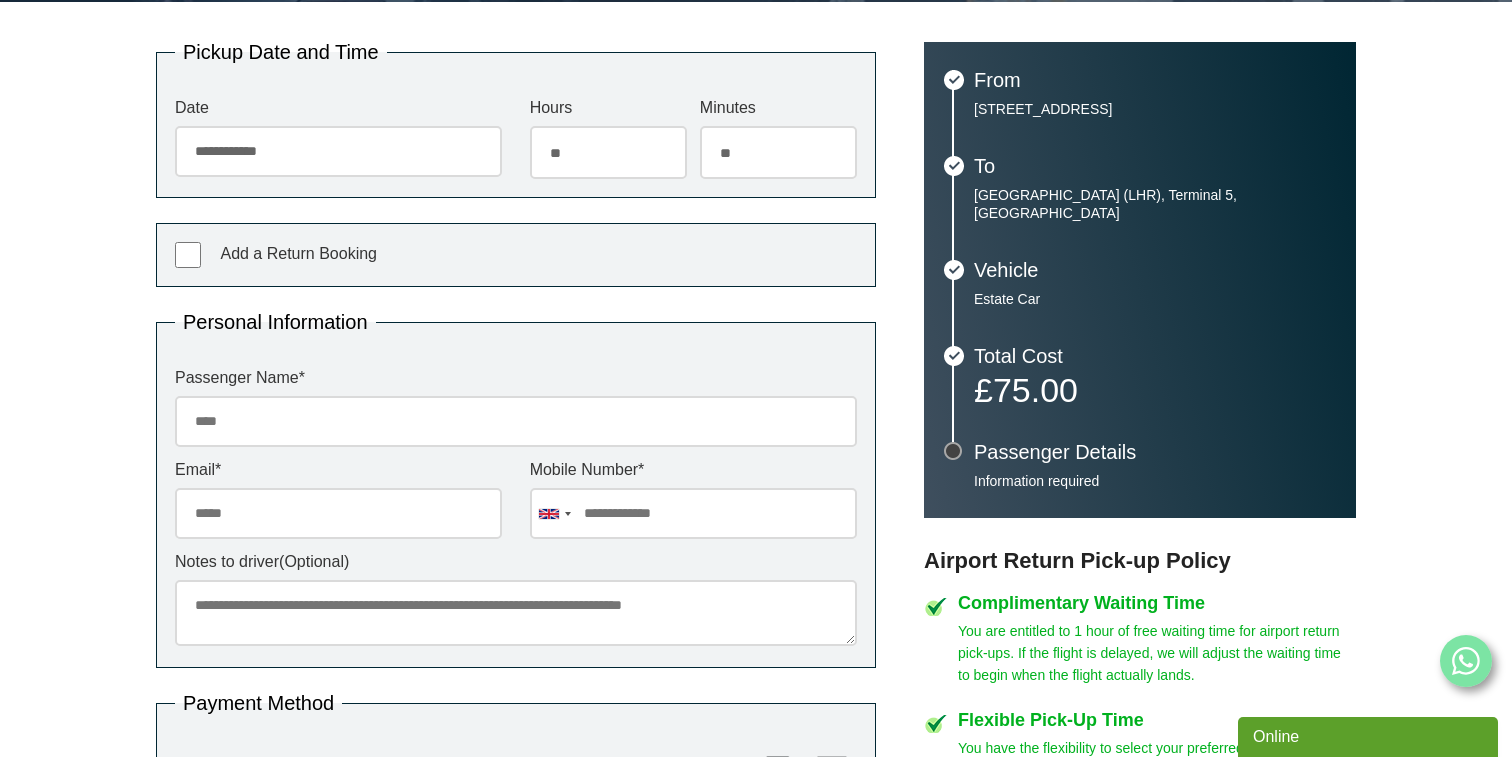 click on "Passenger Name  *" at bounding box center (516, 421) 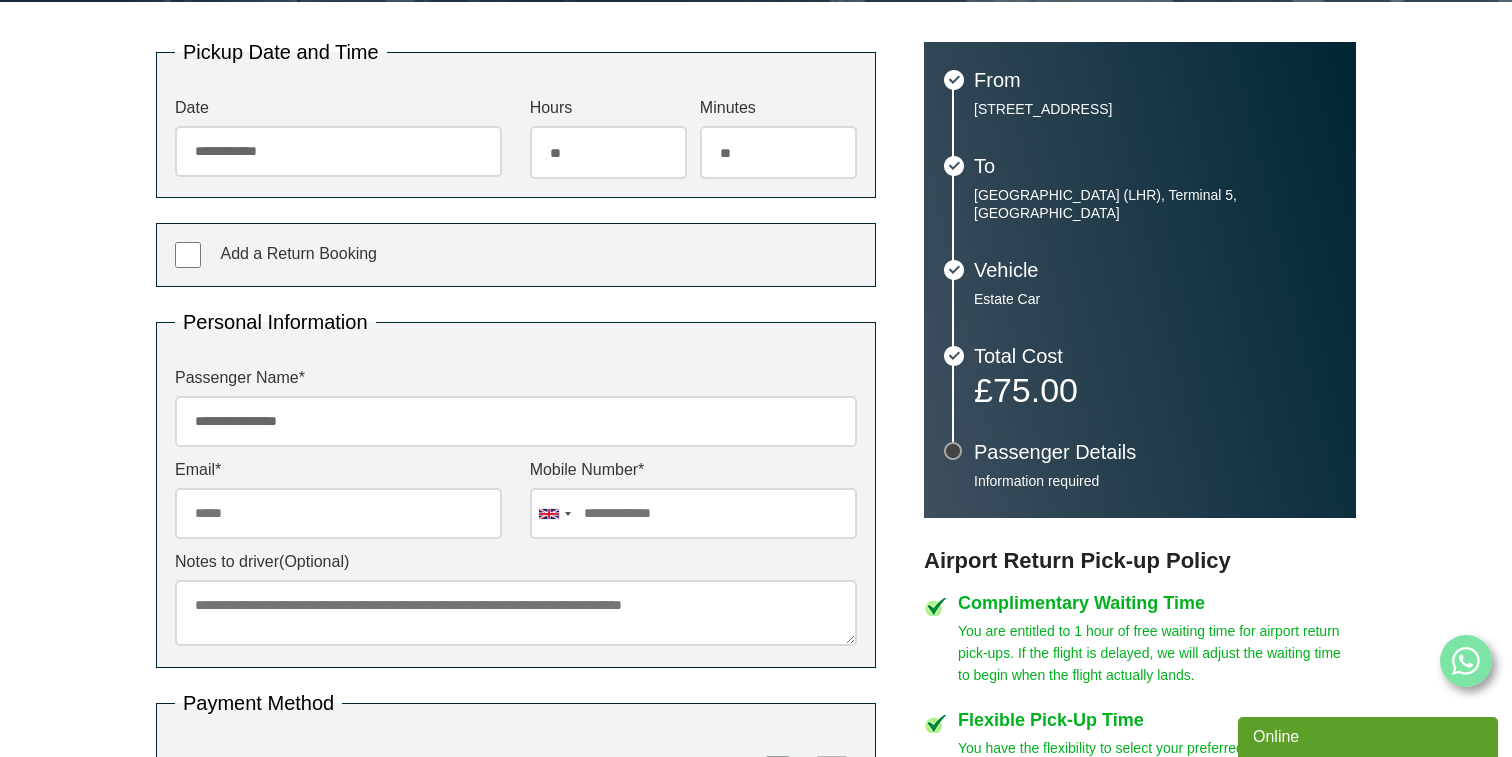 type on "**********" 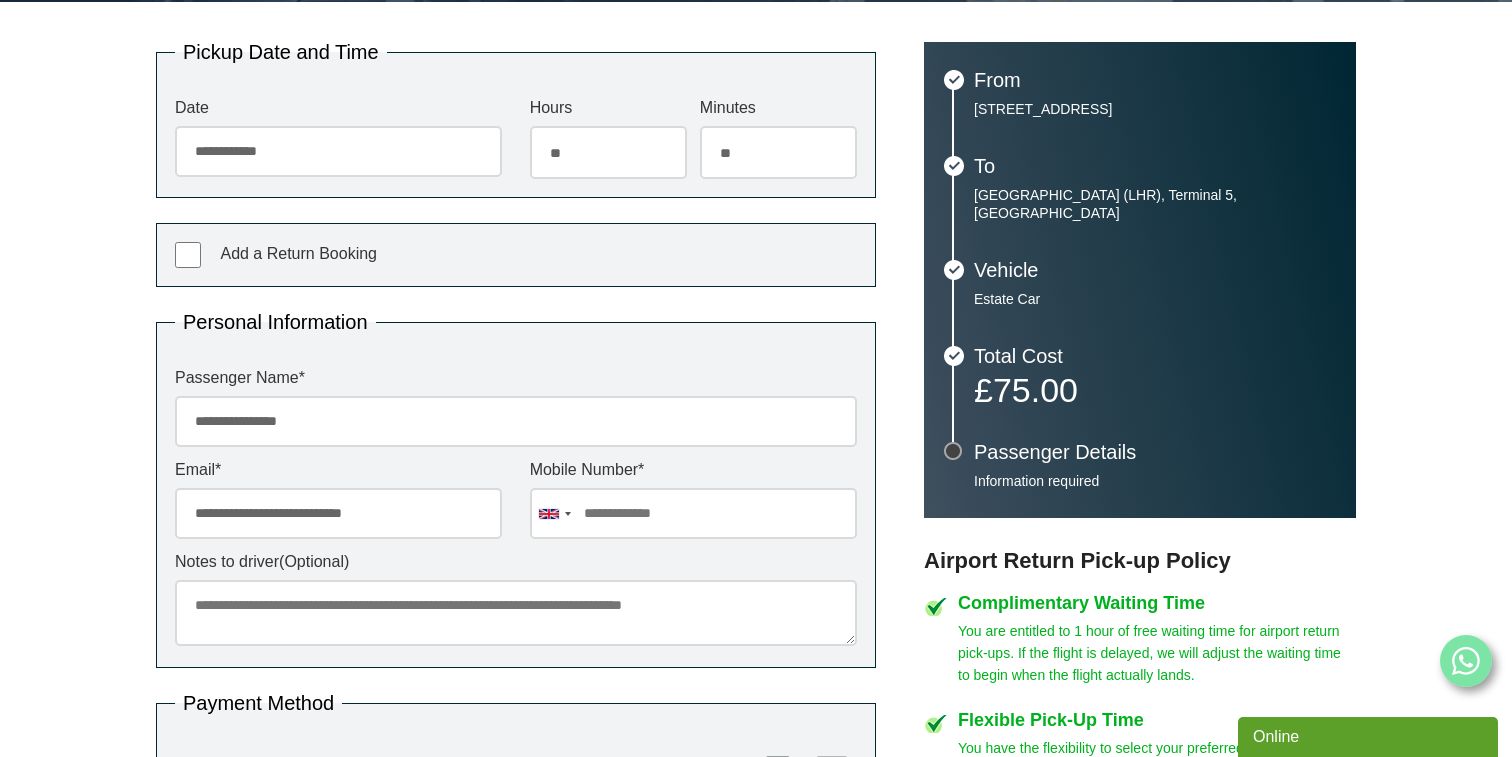 type on "**********" 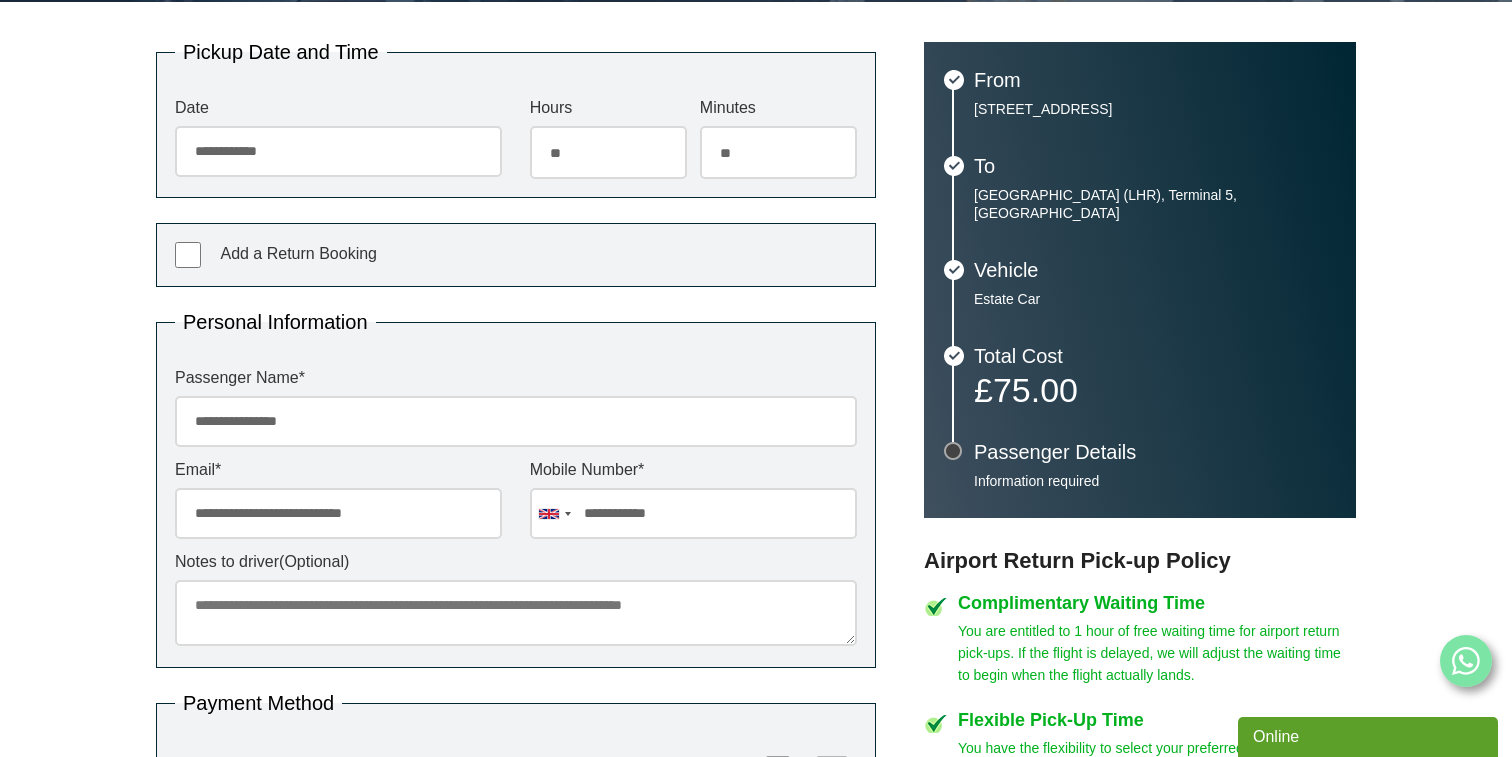 type on "**********" 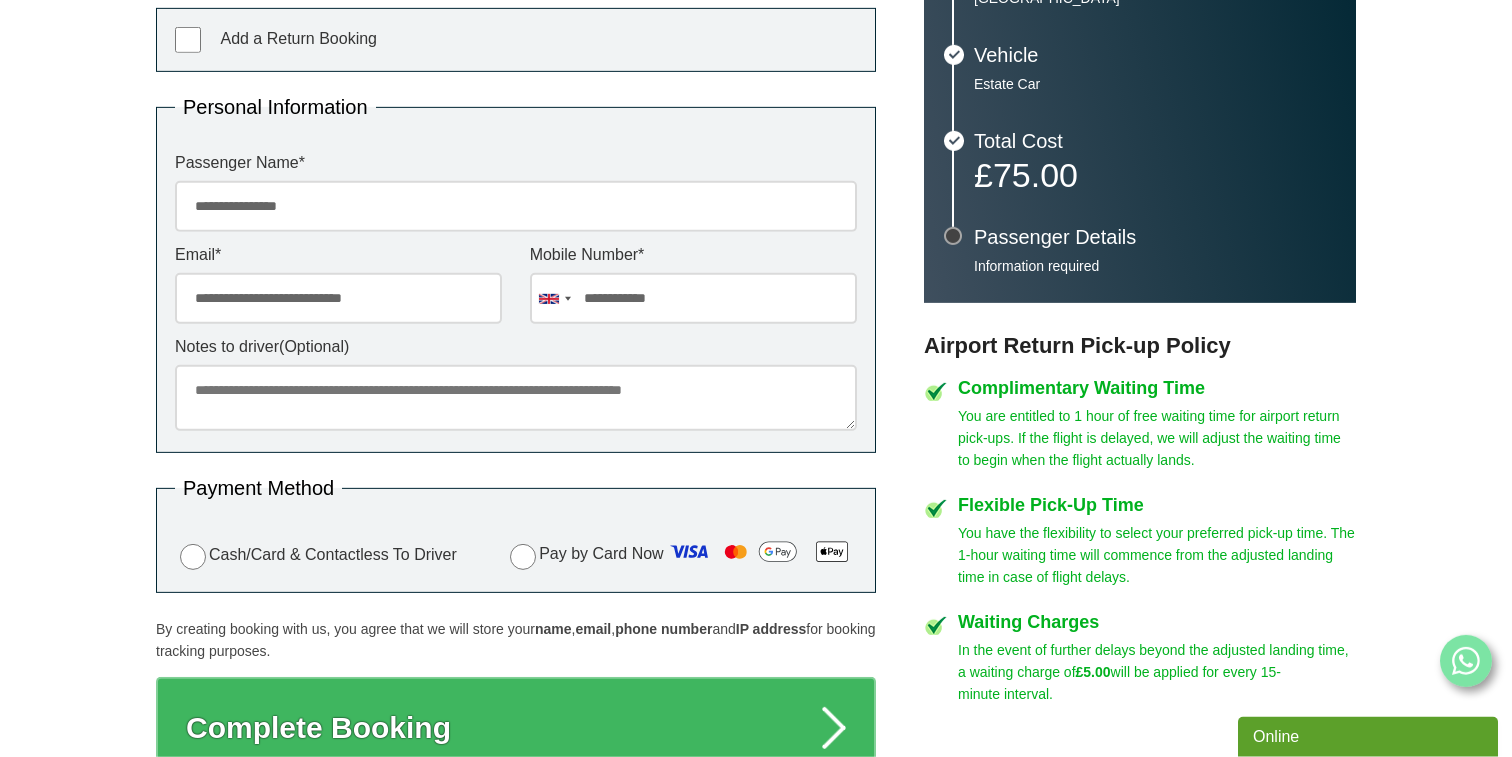 scroll, scrollTop: 648, scrollLeft: 0, axis: vertical 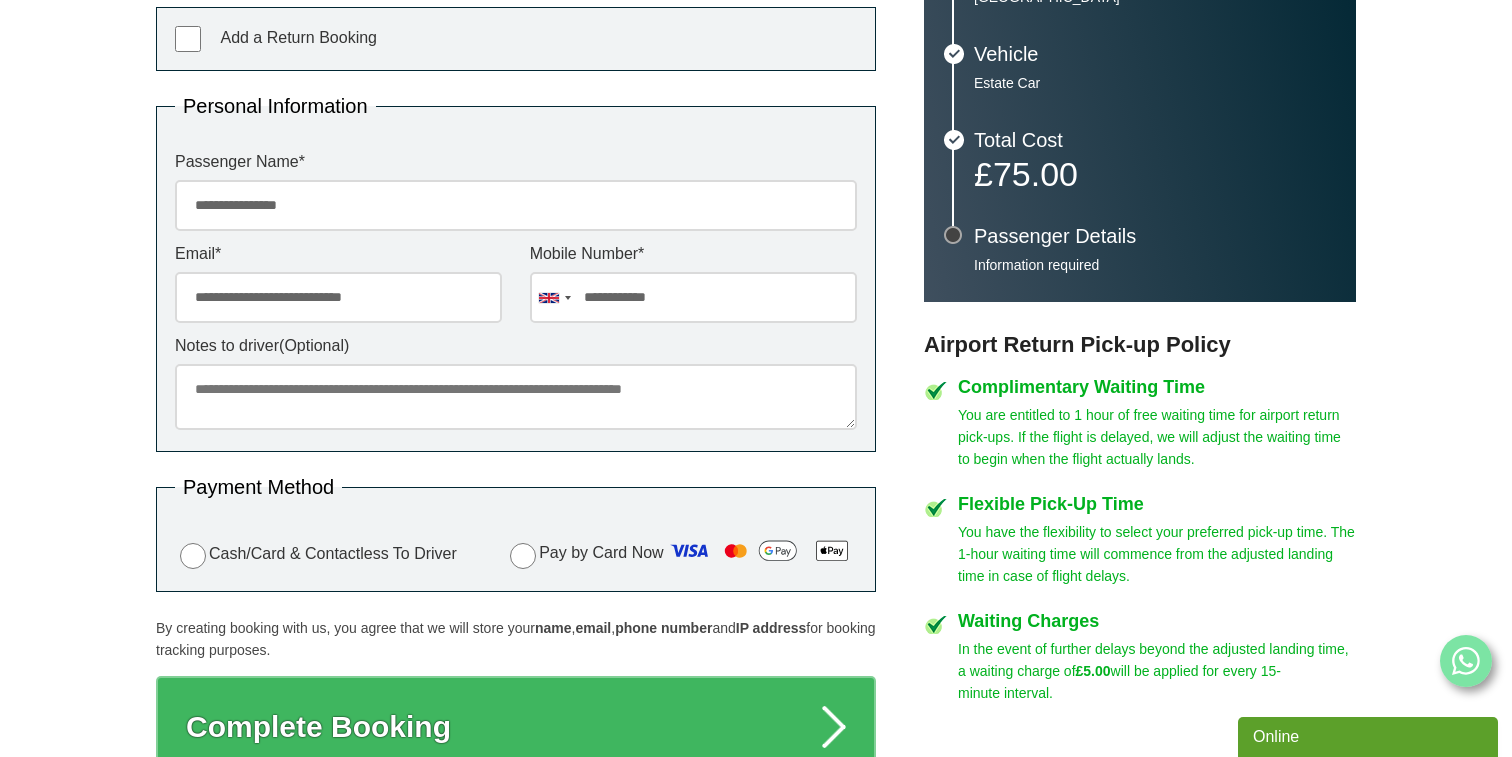 click on "Notes to driver  (Optional)" at bounding box center (516, 397) 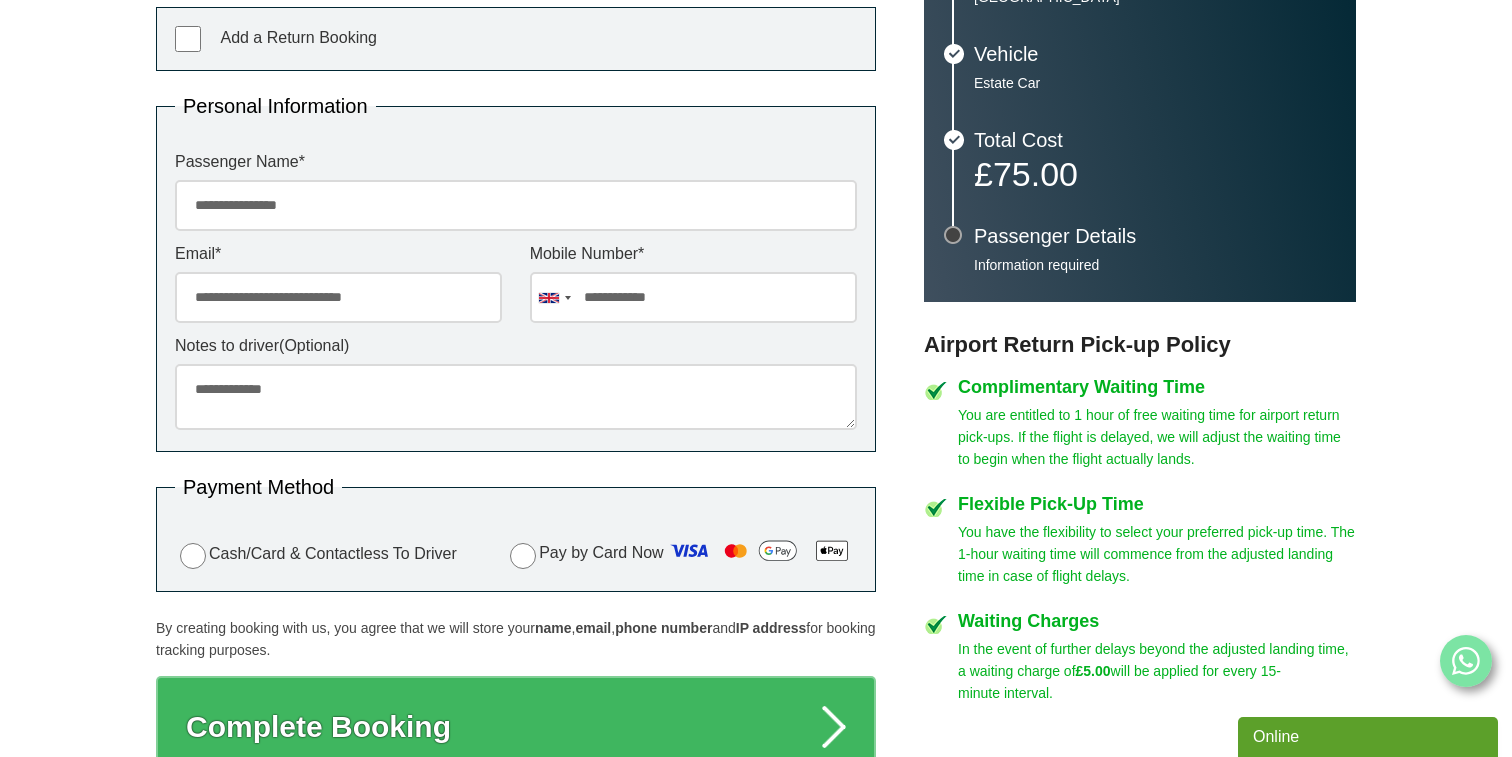 click on "**********" at bounding box center (516, 397) 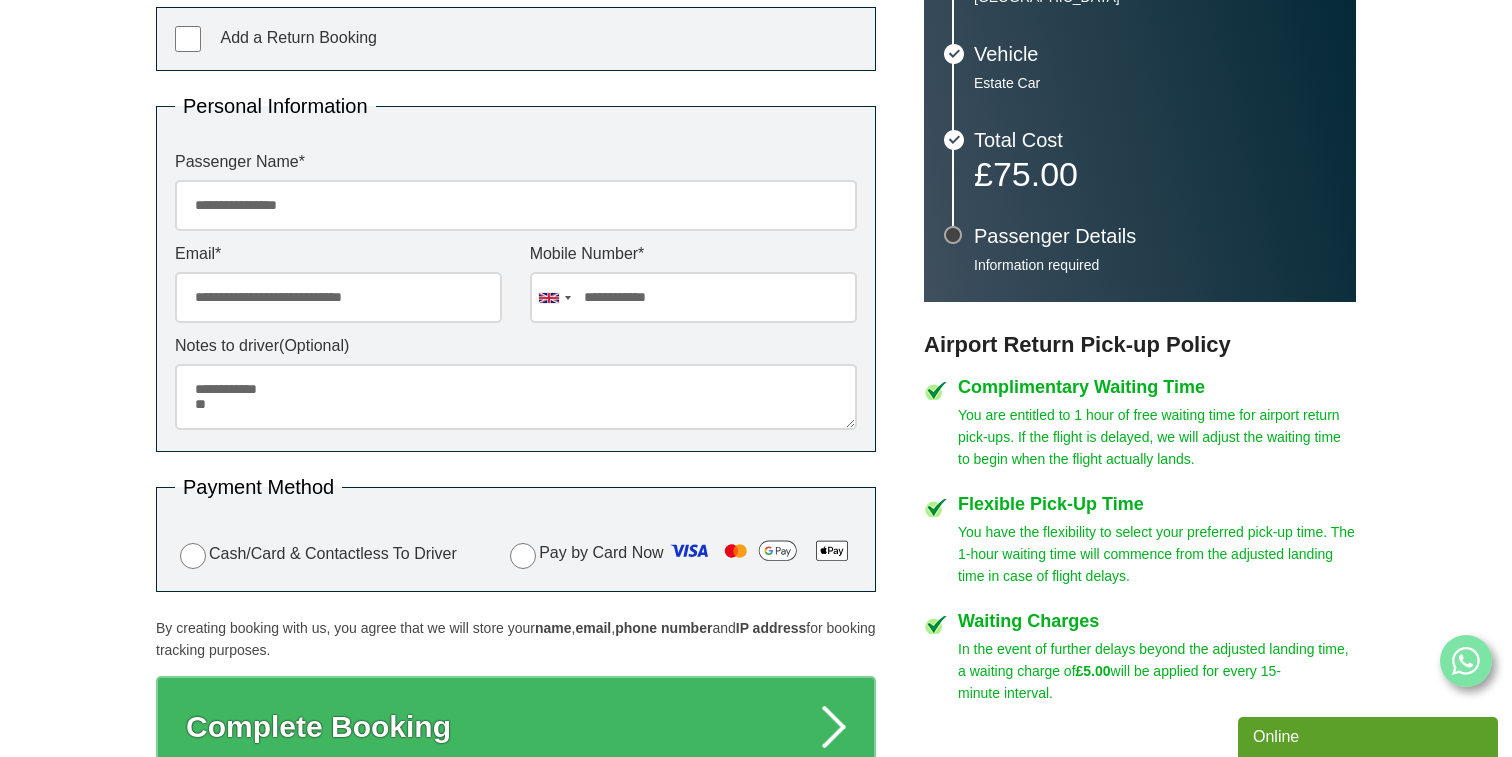 click on "**********" at bounding box center (516, 397) 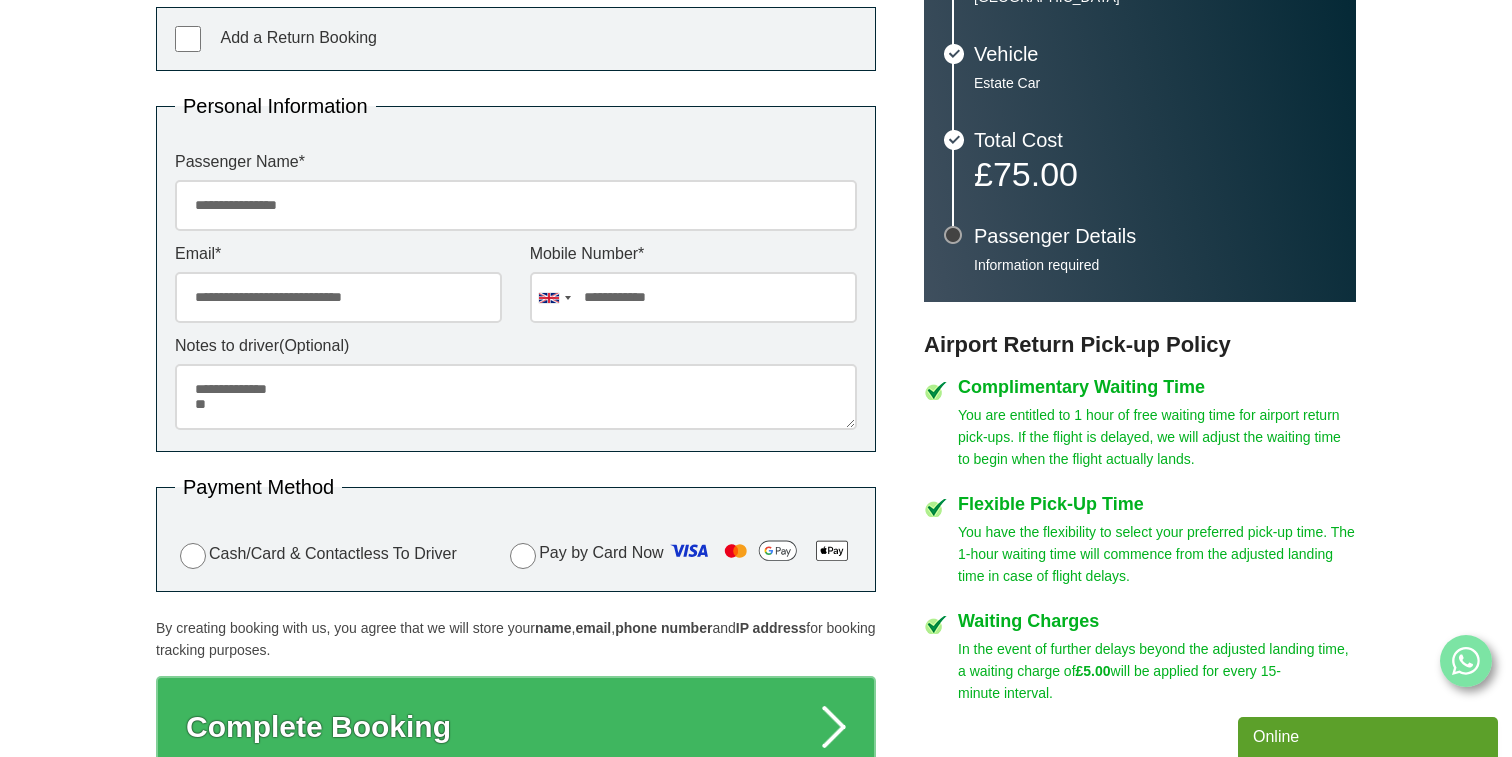 click on "**********" at bounding box center (516, 397) 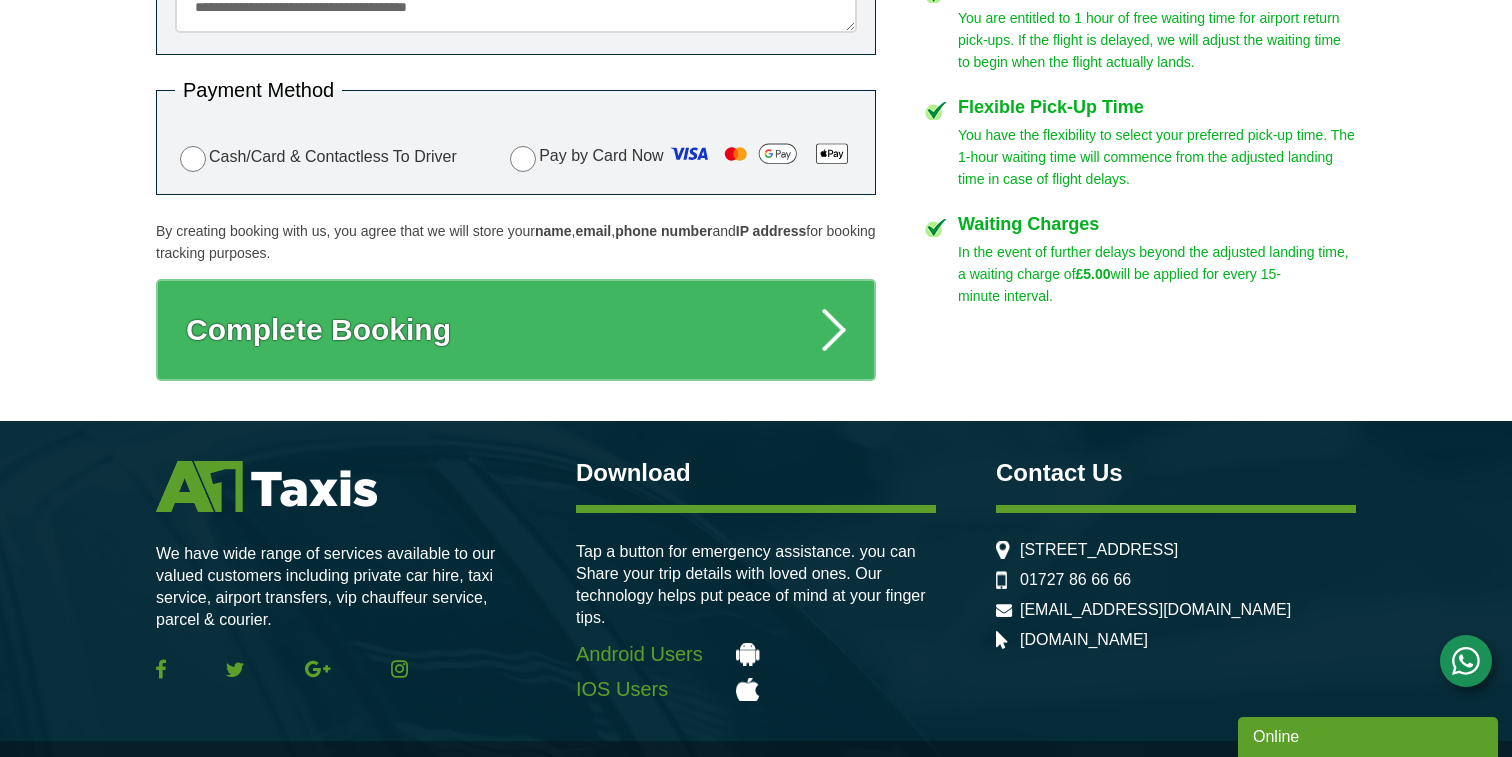 scroll, scrollTop: 1028, scrollLeft: 0, axis: vertical 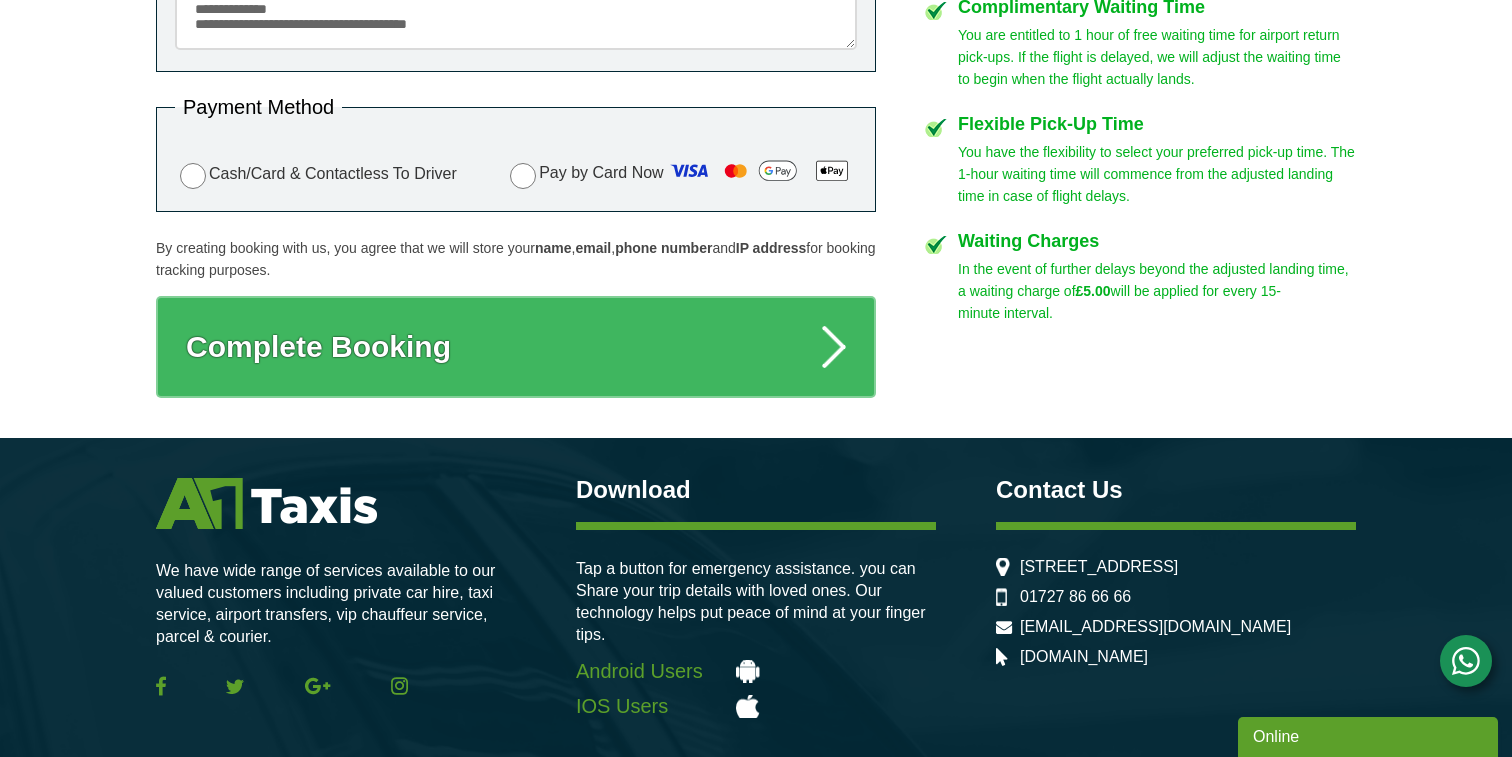 type on "**********" 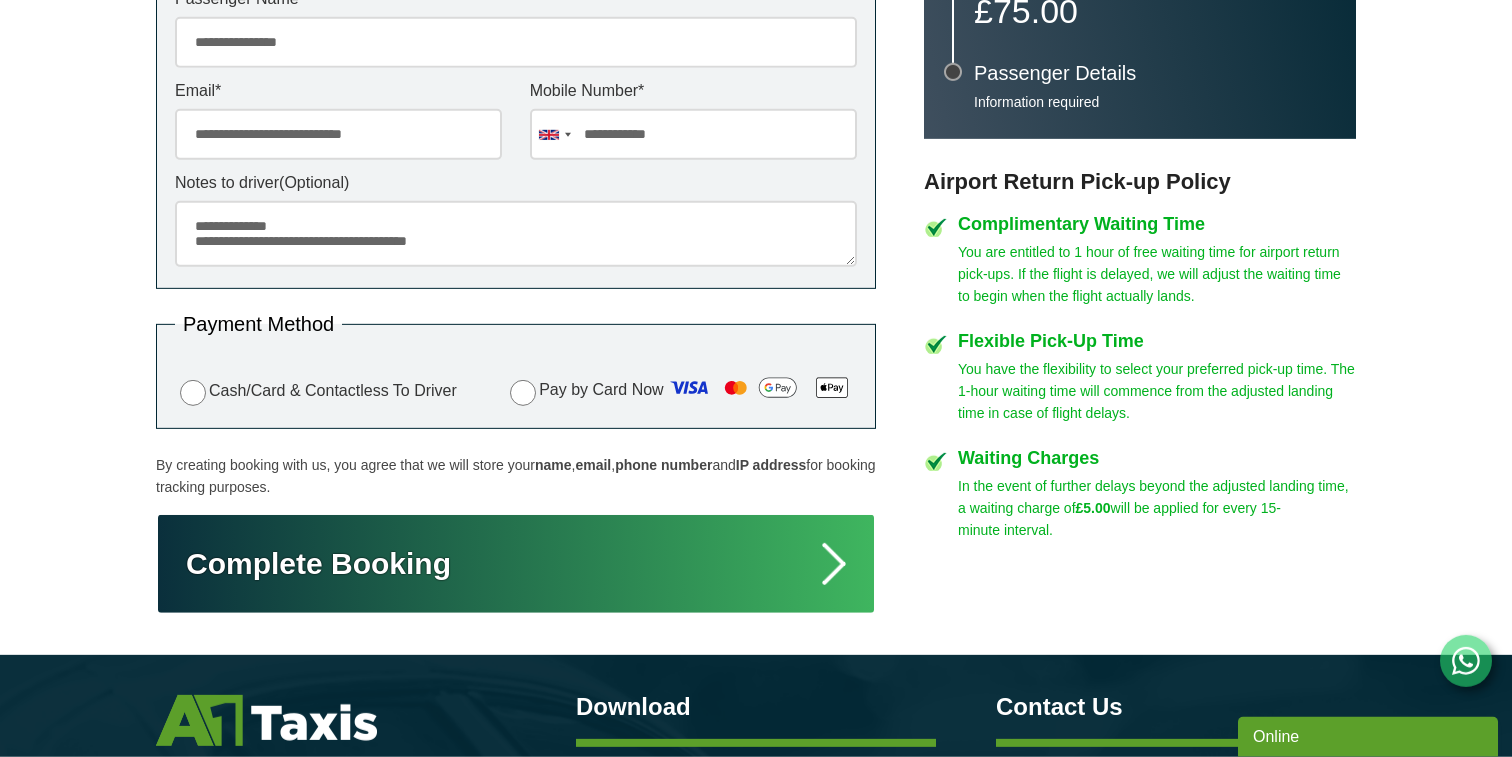 scroll, scrollTop: 812, scrollLeft: 0, axis: vertical 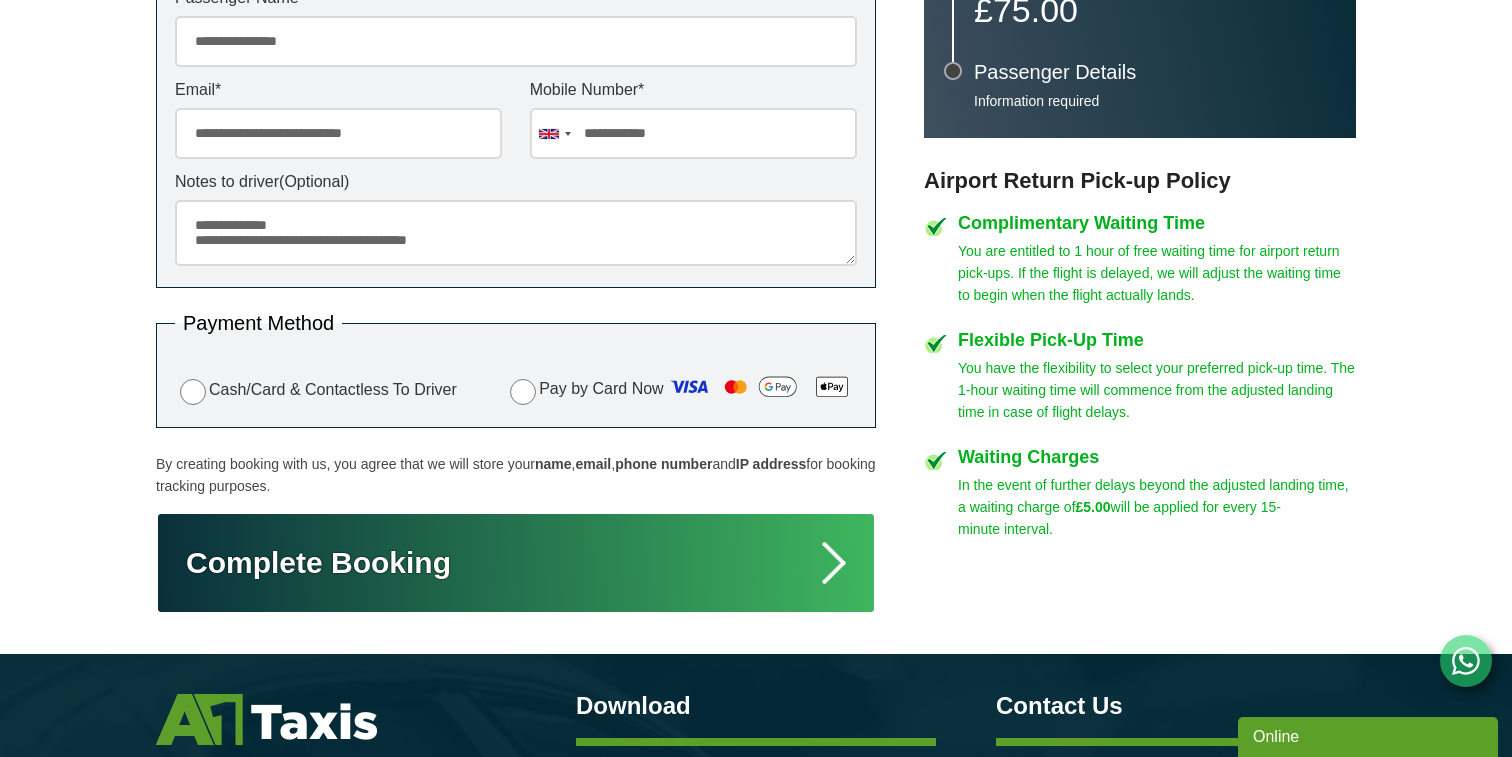click on "Complete Booking" at bounding box center (516, 563) 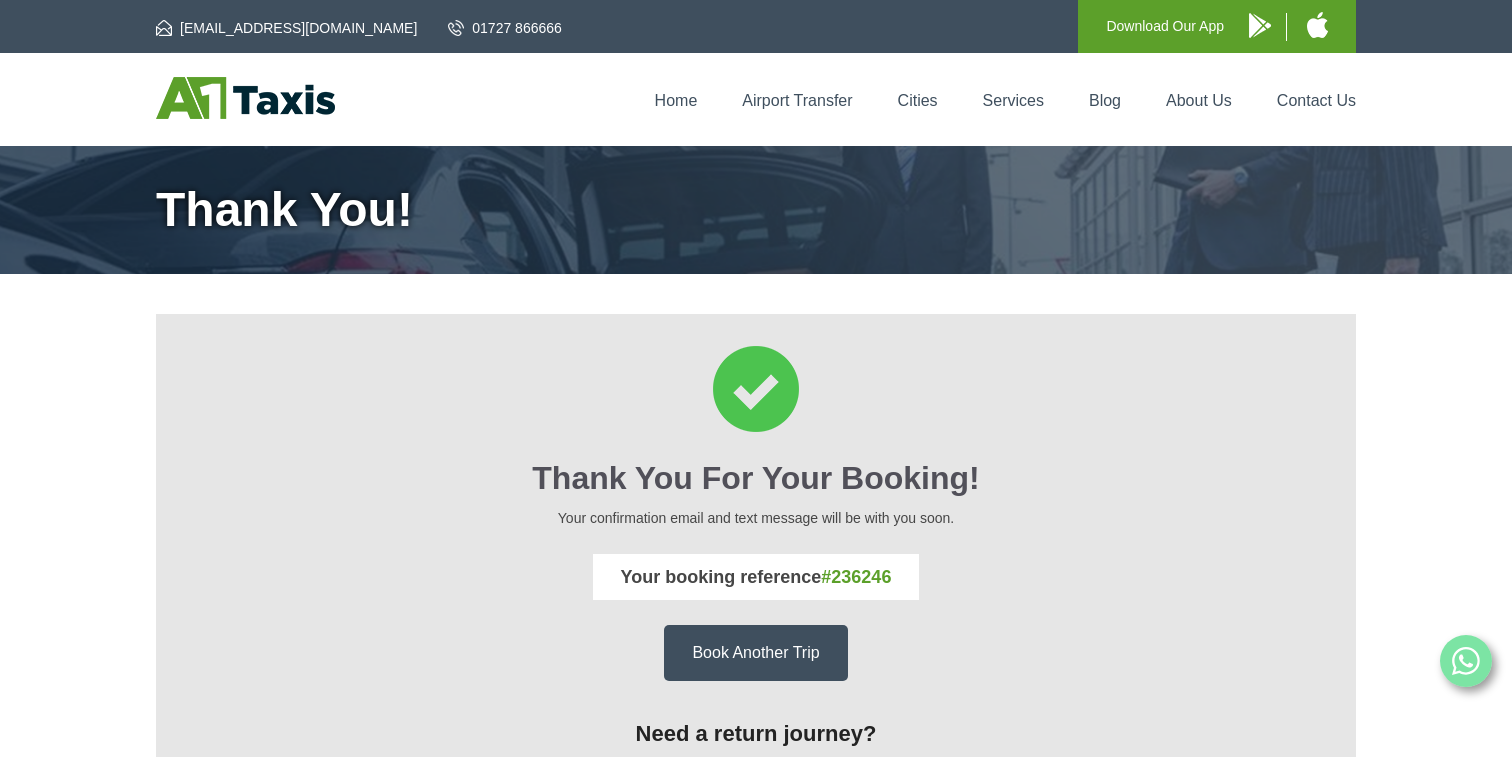 scroll, scrollTop: 0, scrollLeft: 0, axis: both 